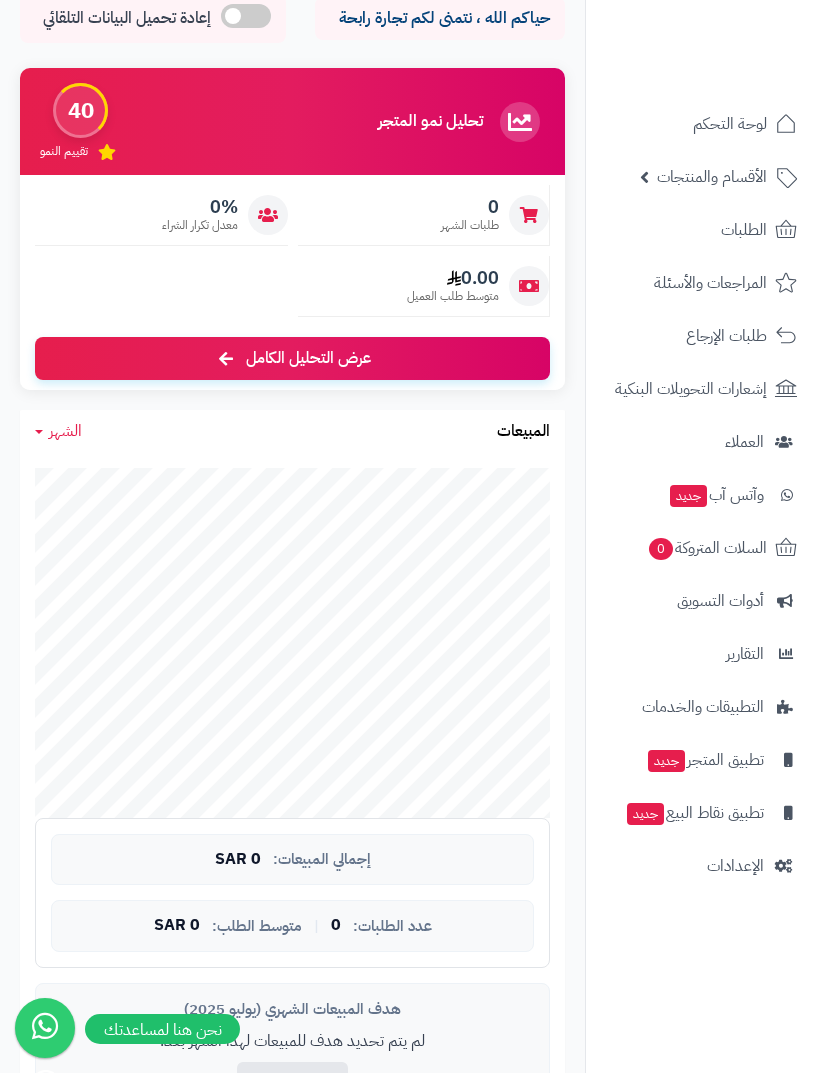 scroll, scrollTop: 0, scrollLeft: 0, axis: both 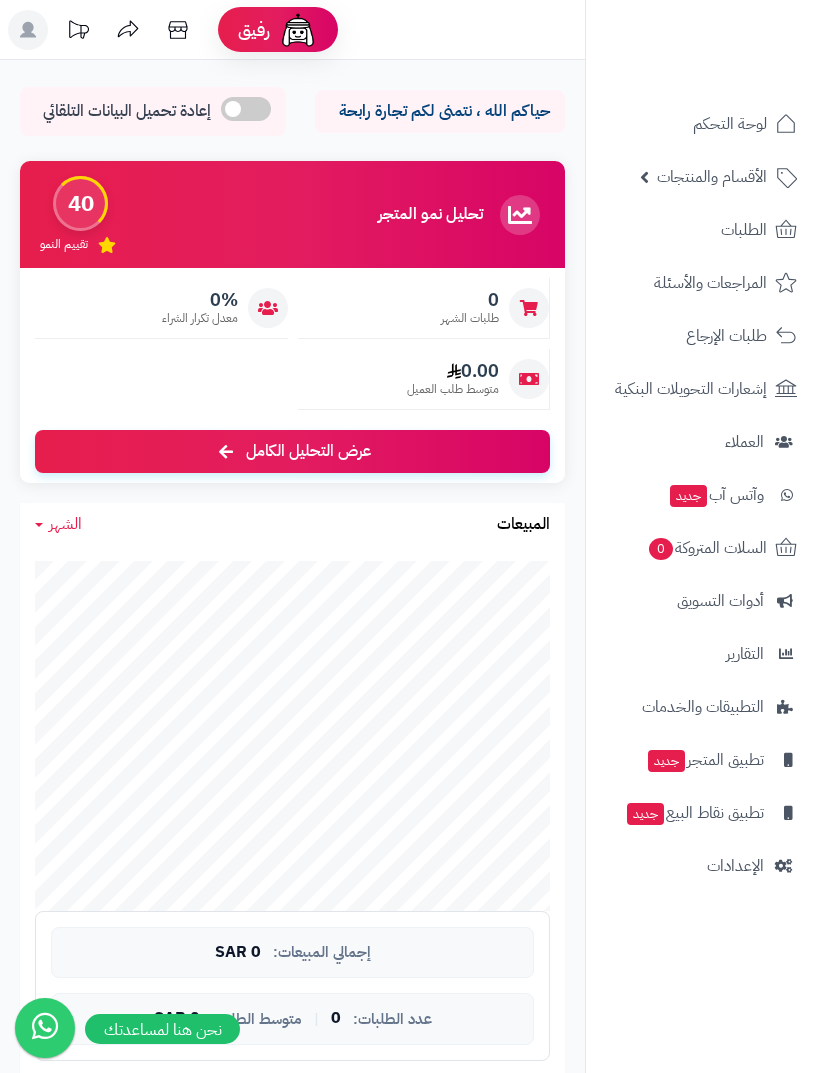 click 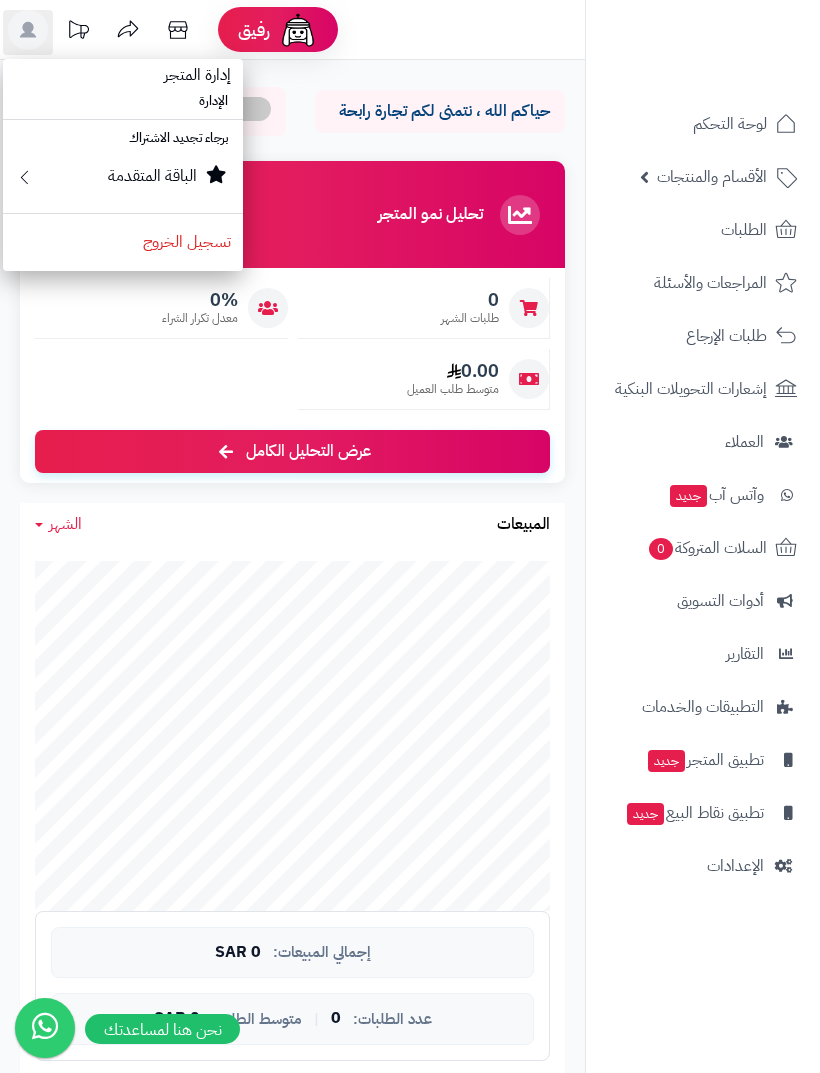 click on "حياكم الله ، نتمنى لكم تجارة رابحة
إعادة تحميل البيانات التلقائي
الرئيسية لوحة التحكم
تحليل نمو المتجر
المرحلة الأولى
40
تقييم النمو
0
طلبات الشهر
0%
معدل تكرار الشراء
0.00
متوسط طلب العميل
عرض التحليل الكامل
الشهر
اليوم الأسبوع الشهر السنة المبيعات جاري التحميل...
إجمالي المبيعات:
0 SAR
عدد الطلبات:
0
|
متوسط الطلب:
0 SAR" at bounding box center [292, 1132] 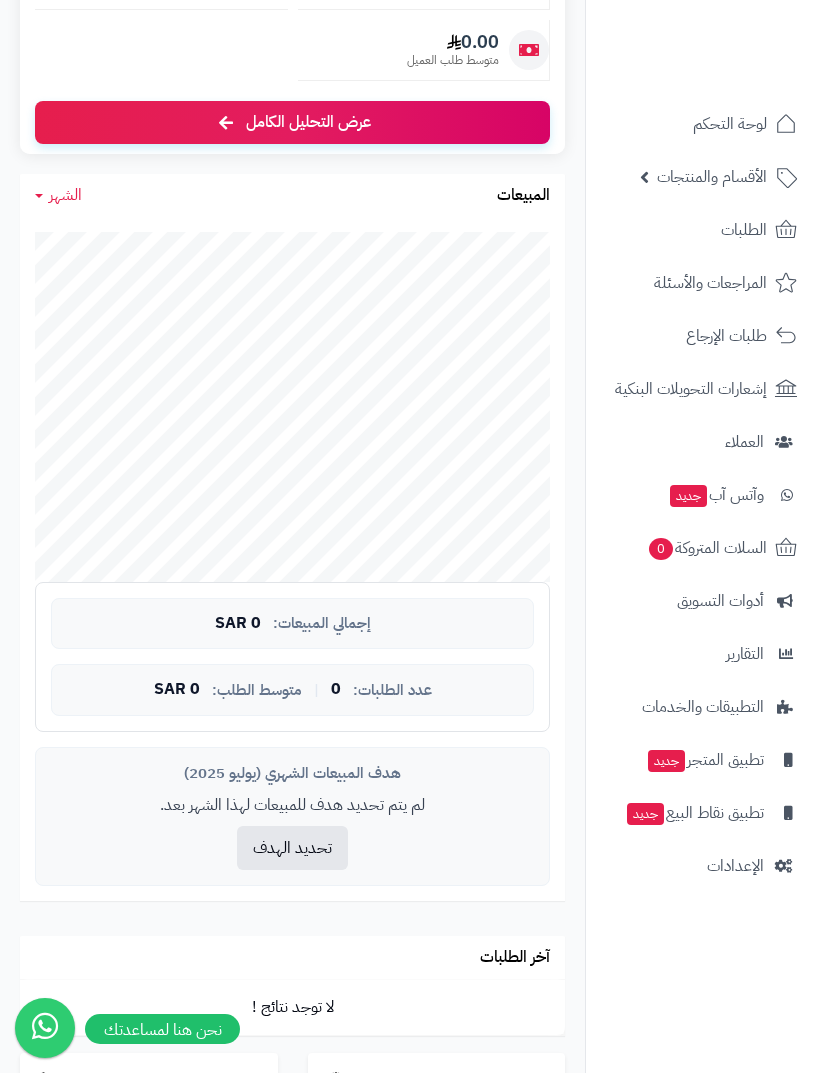 scroll, scrollTop: 325, scrollLeft: 0, axis: vertical 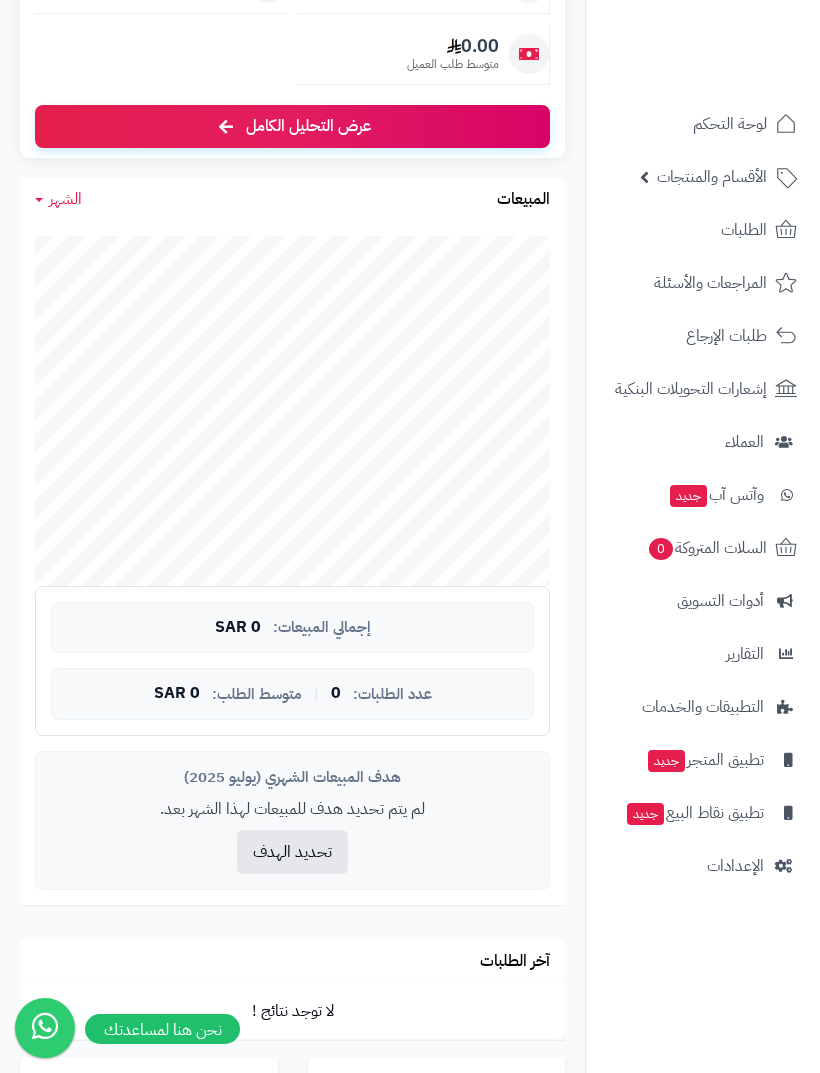 click on "الإعدادات" at bounding box center [703, 866] 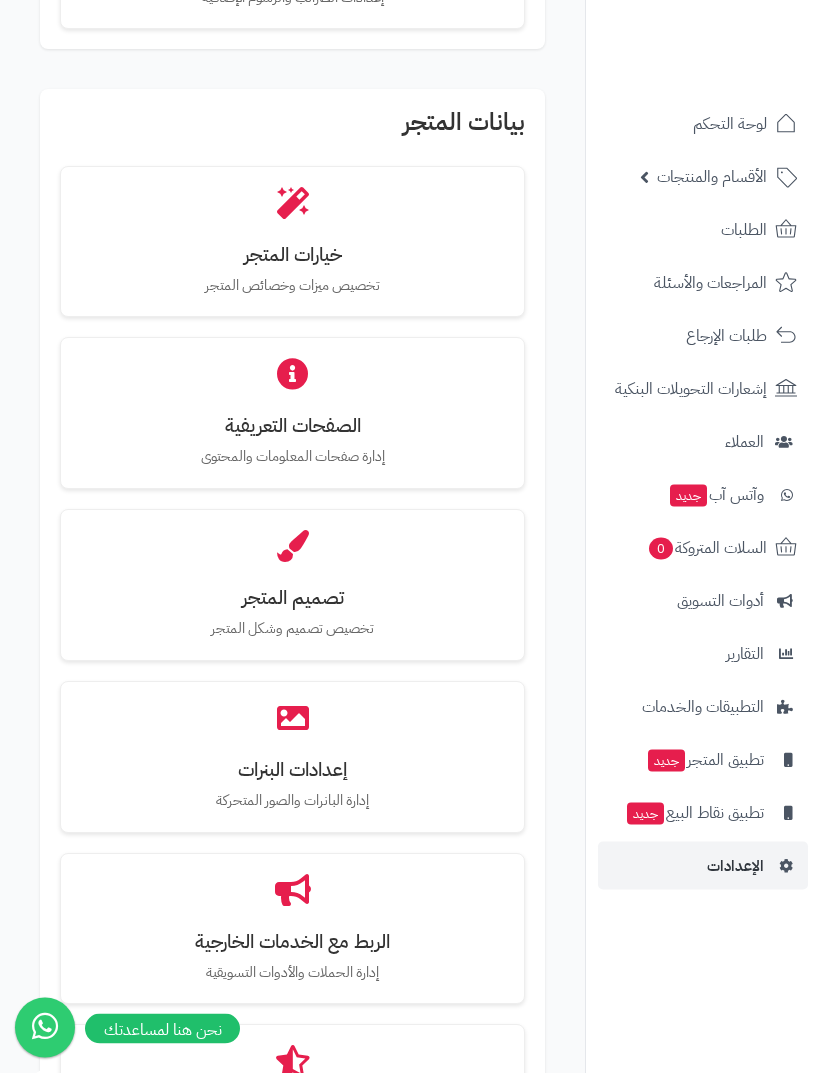 scroll, scrollTop: 829, scrollLeft: 0, axis: vertical 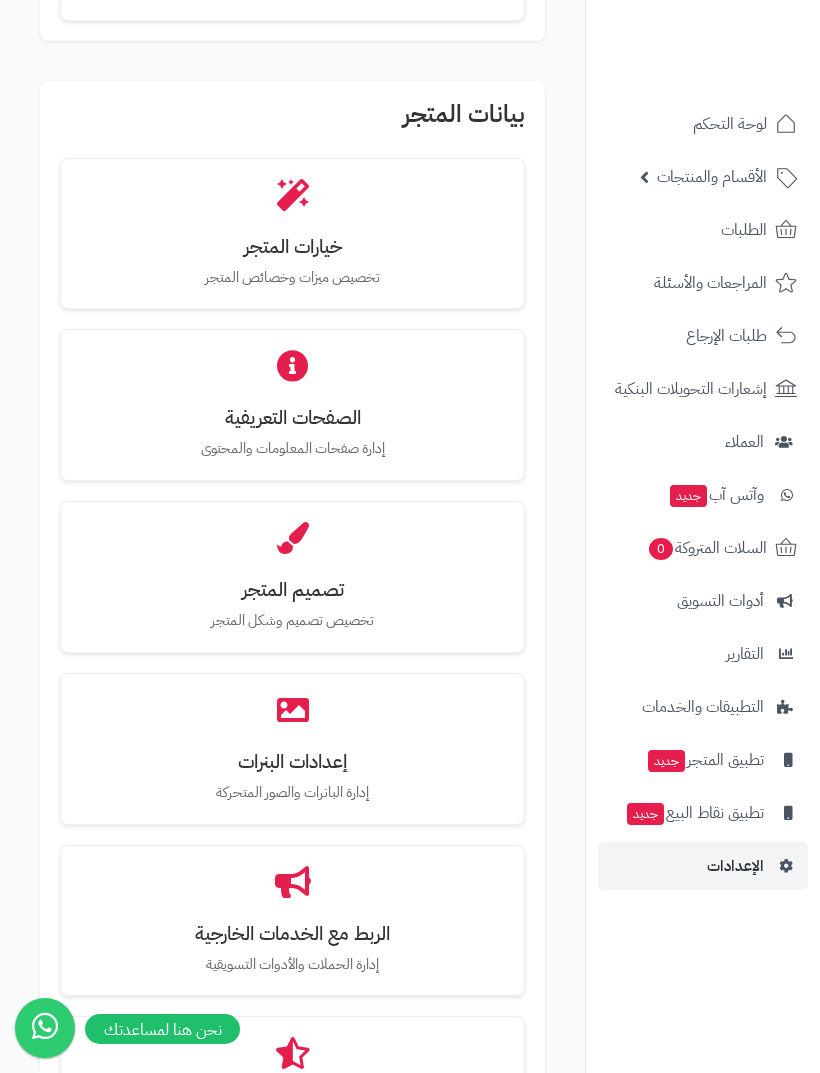 click on "تصميم المتجر تخصيص تصميم وشكل المتجر" at bounding box center [292, 577] 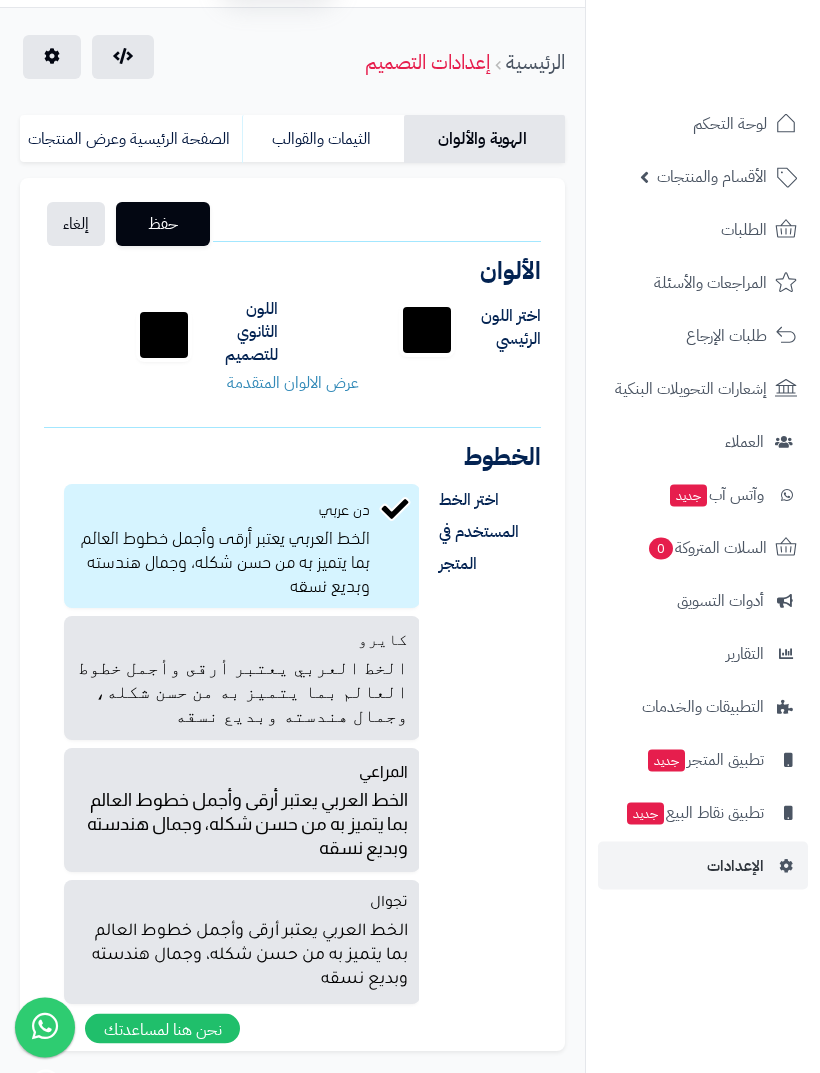 scroll, scrollTop: 55, scrollLeft: 0, axis: vertical 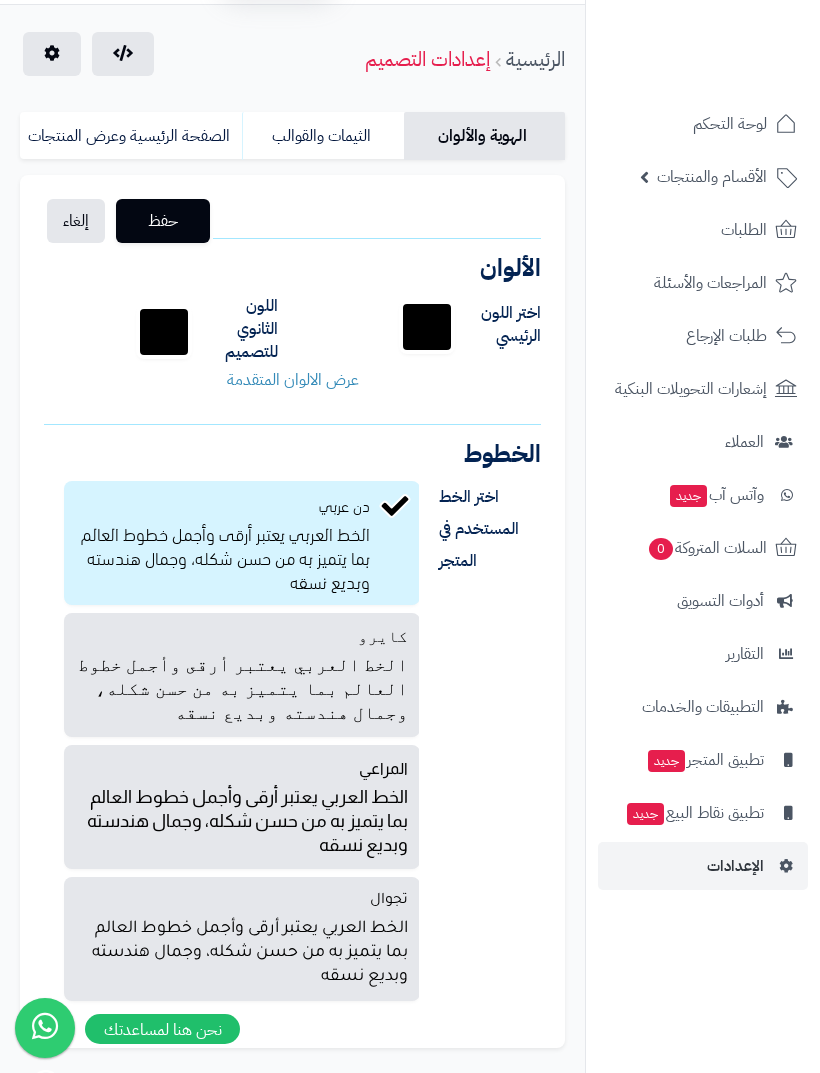 click on "الخط العربي يعتبر أرقى وأجمل خطوط العالم بما يتميز به من حسن شكله، وجمال هندسته وبديع نسقه" at bounding box center (242, 819) 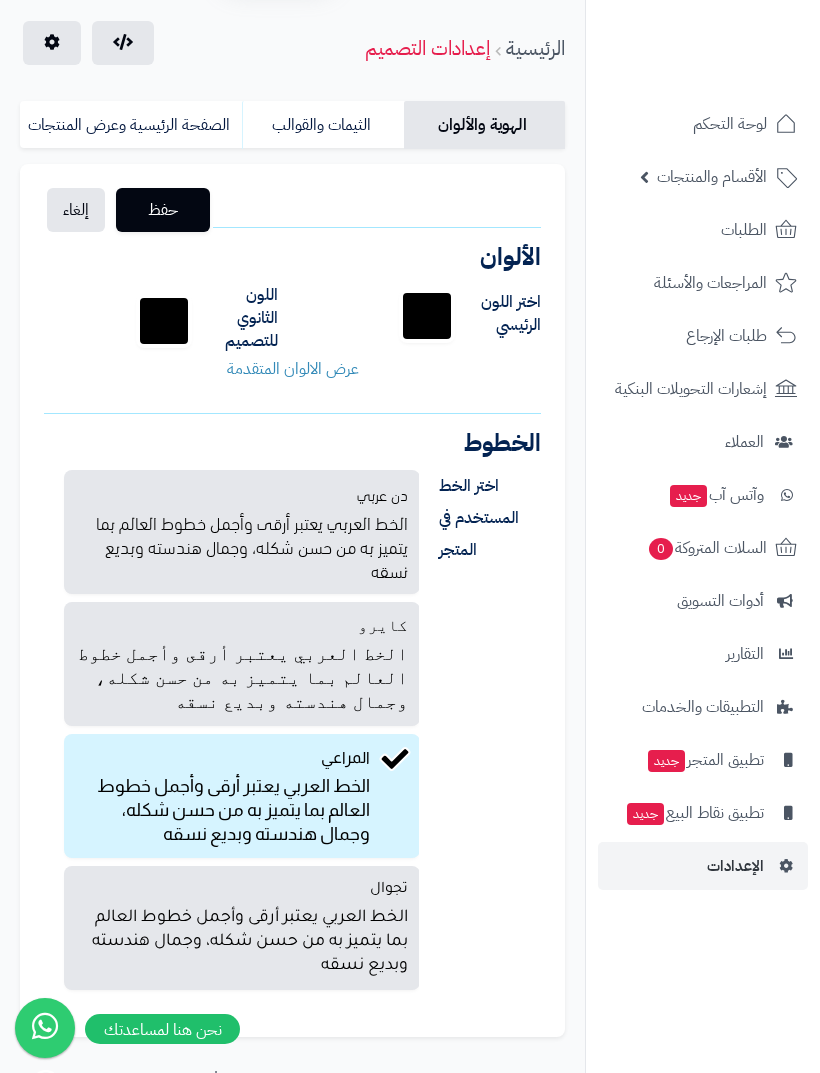 scroll, scrollTop: 40, scrollLeft: 0, axis: vertical 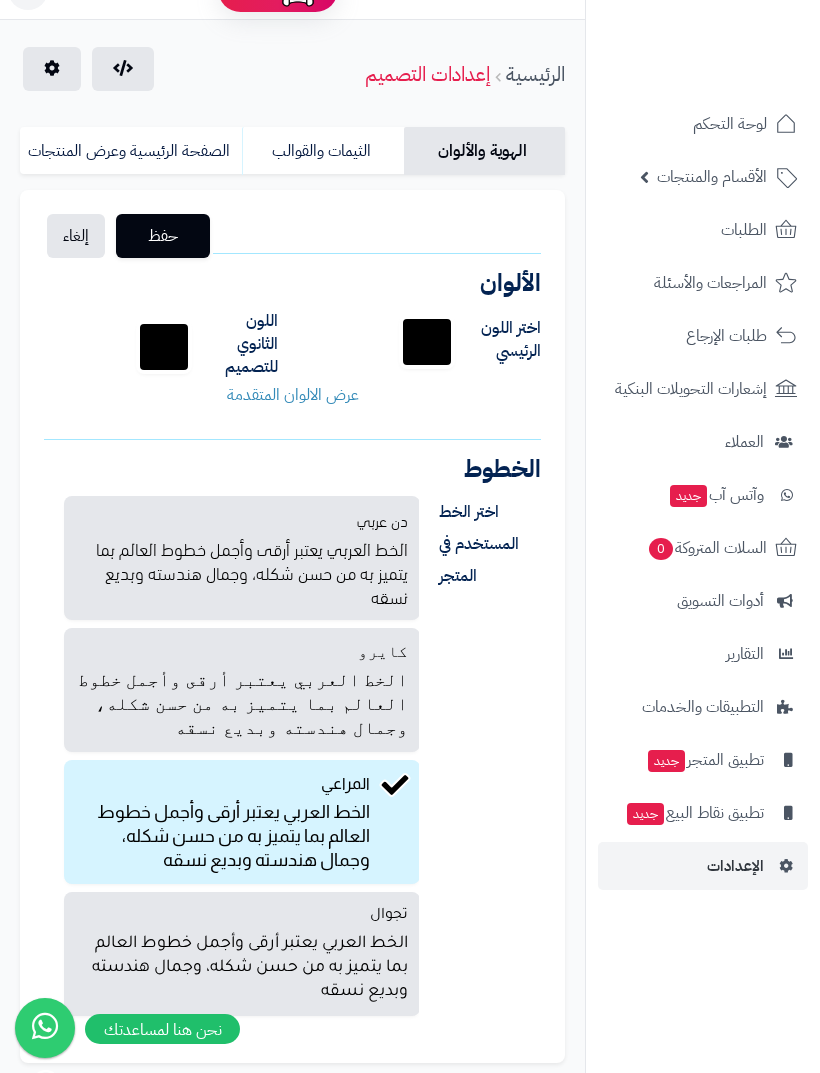click on "*******" at bounding box center [427, 342] 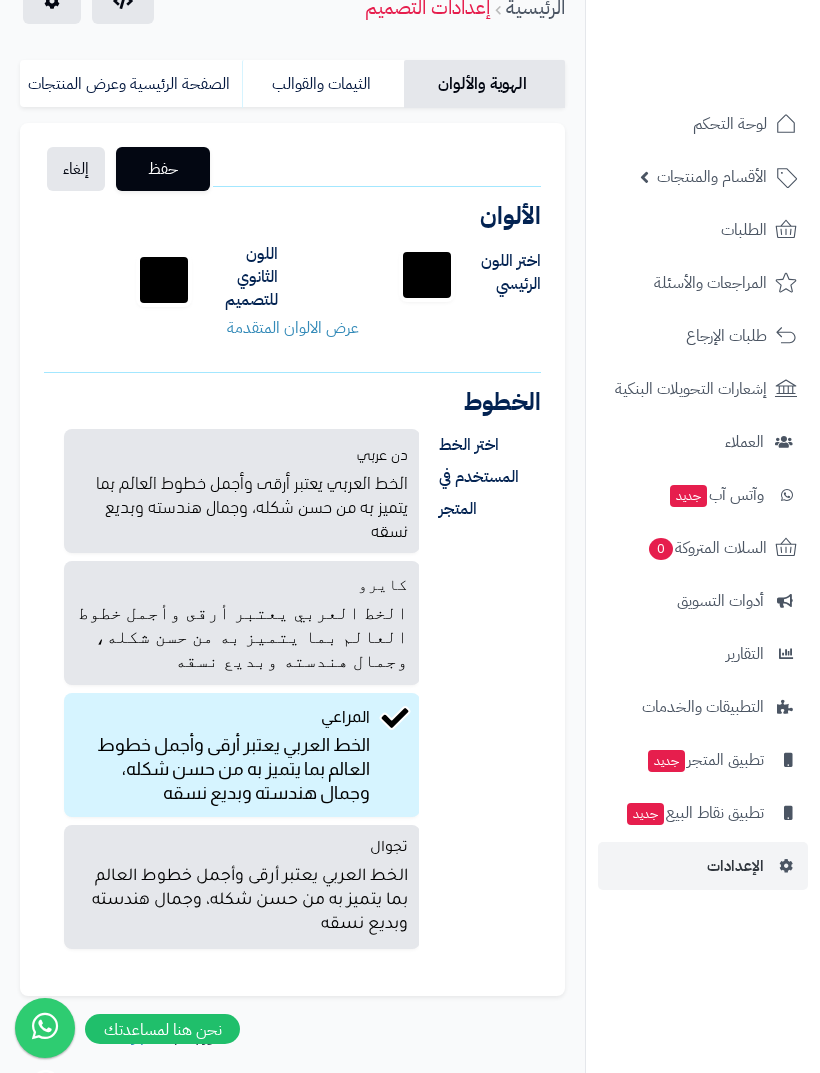 click on "الثيمات والقوالب" at bounding box center [323, 84] 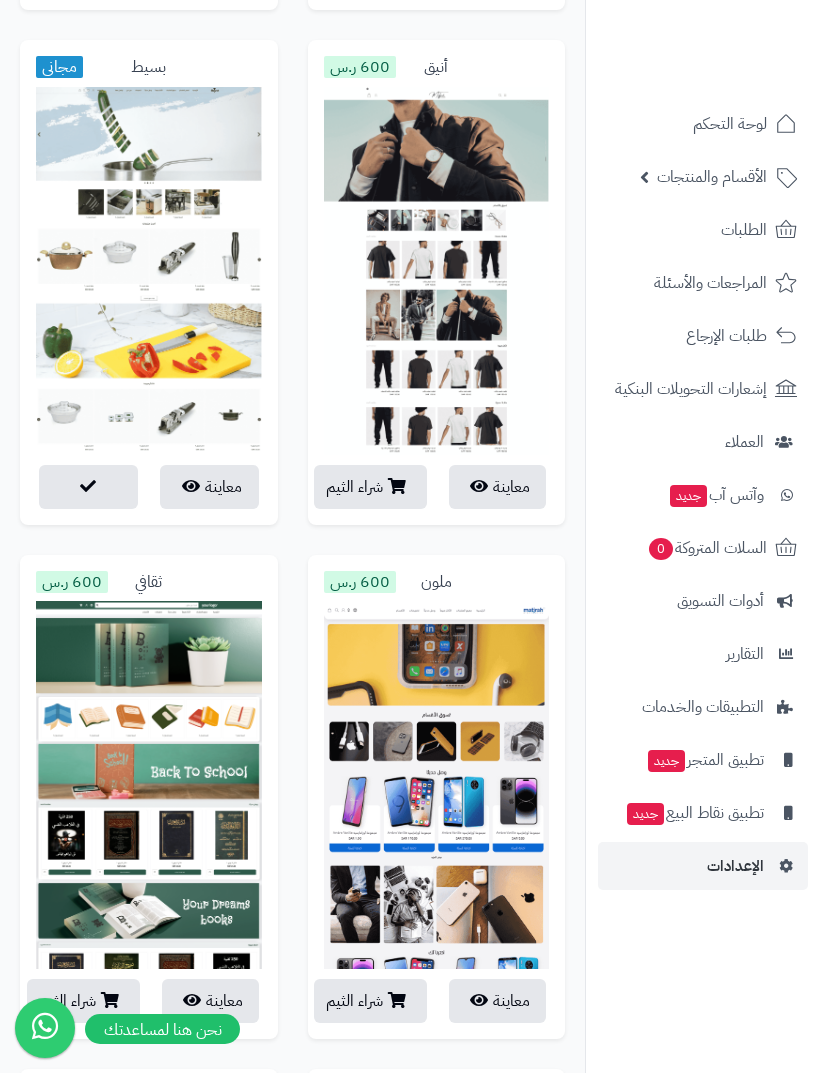 scroll, scrollTop: 2325, scrollLeft: 0, axis: vertical 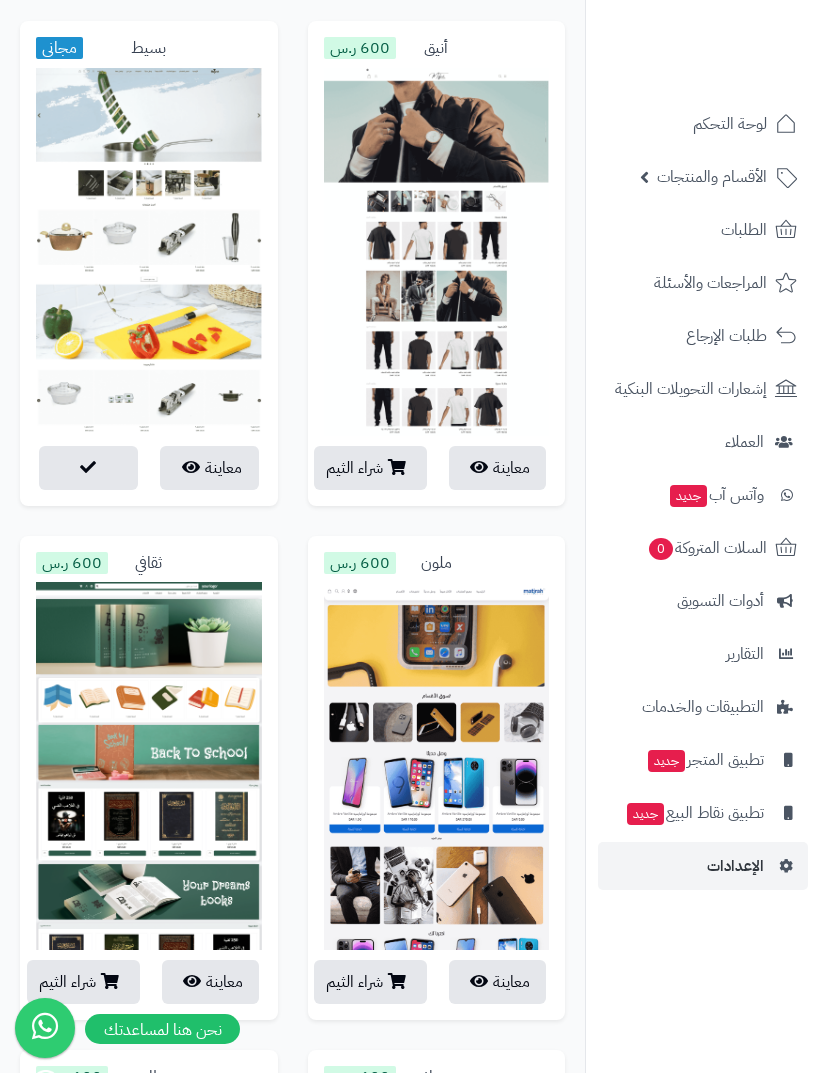 click at bounding box center (437, 875) 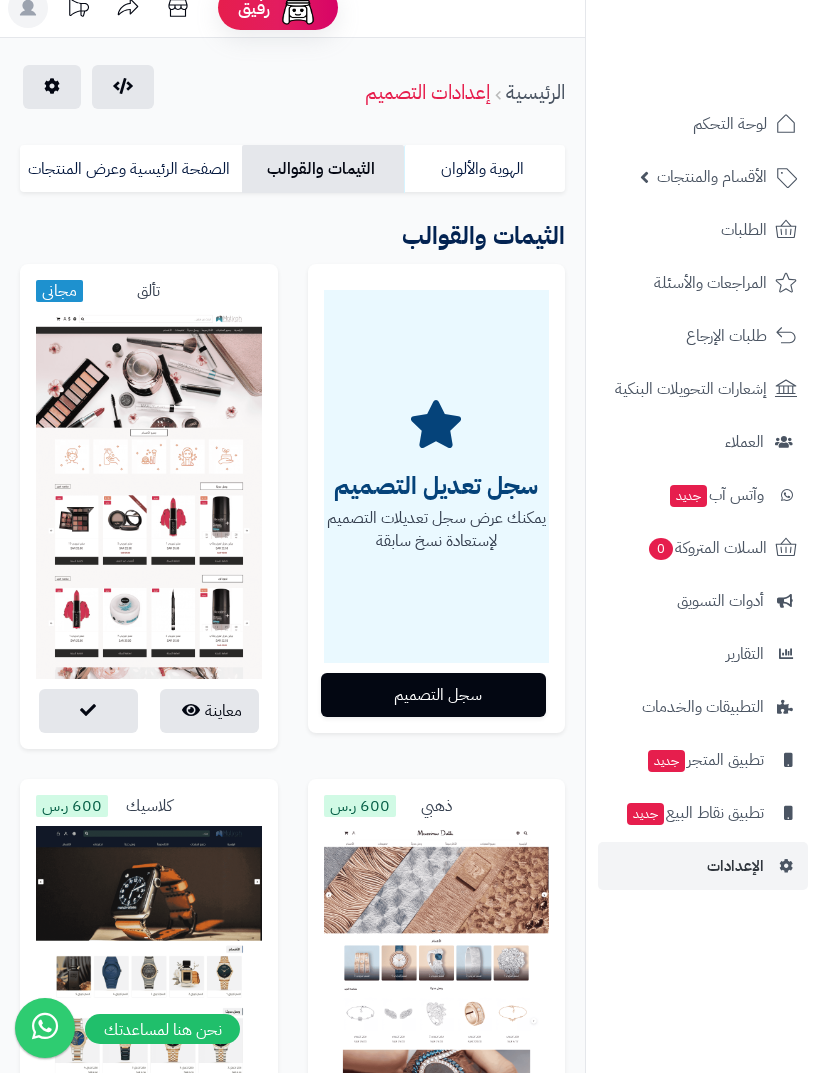 scroll, scrollTop: 21, scrollLeft: 0, axis: vertical 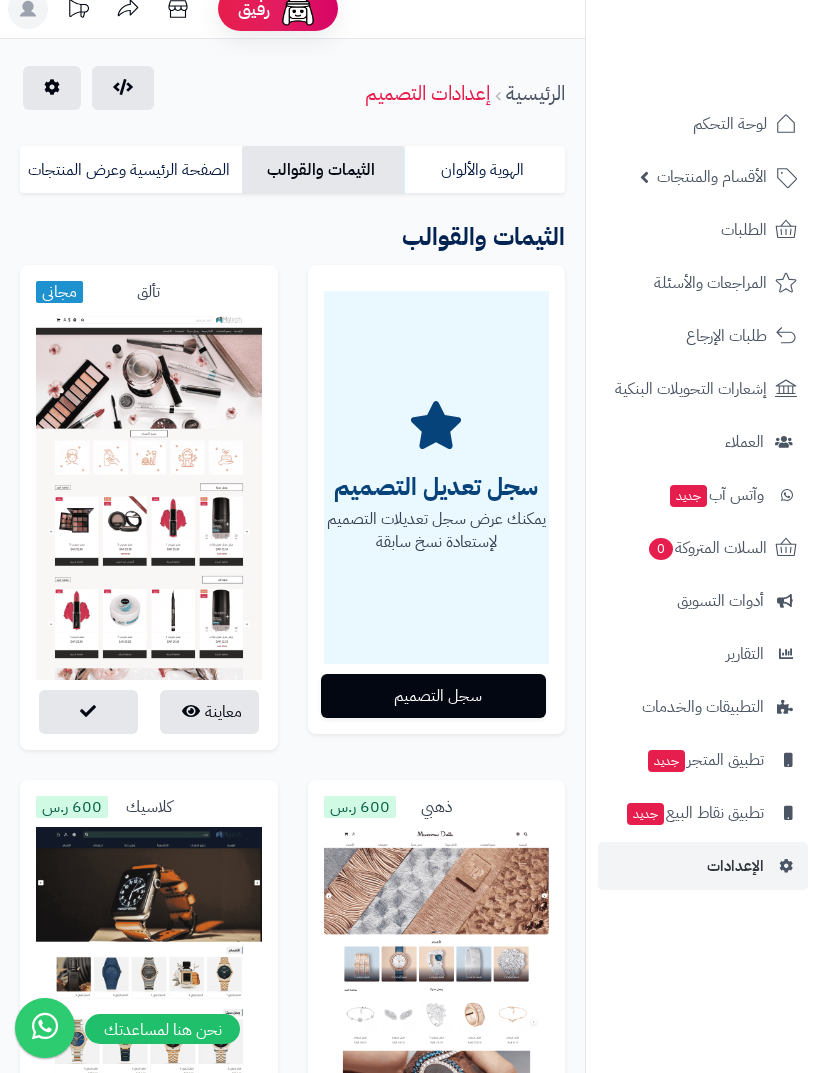 click on "سجل التصميم" at bounding box center (434, 696) 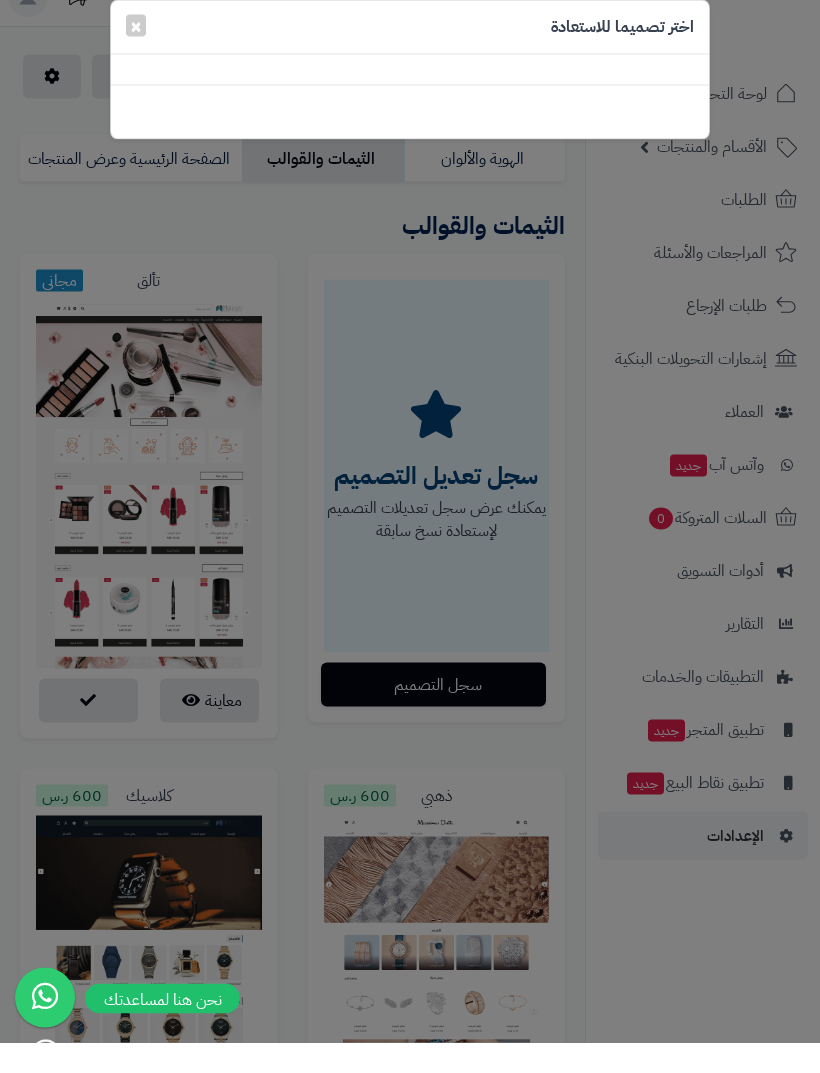 scroll, scrollTop: 33, scrollLeft: 0, axis: vertical 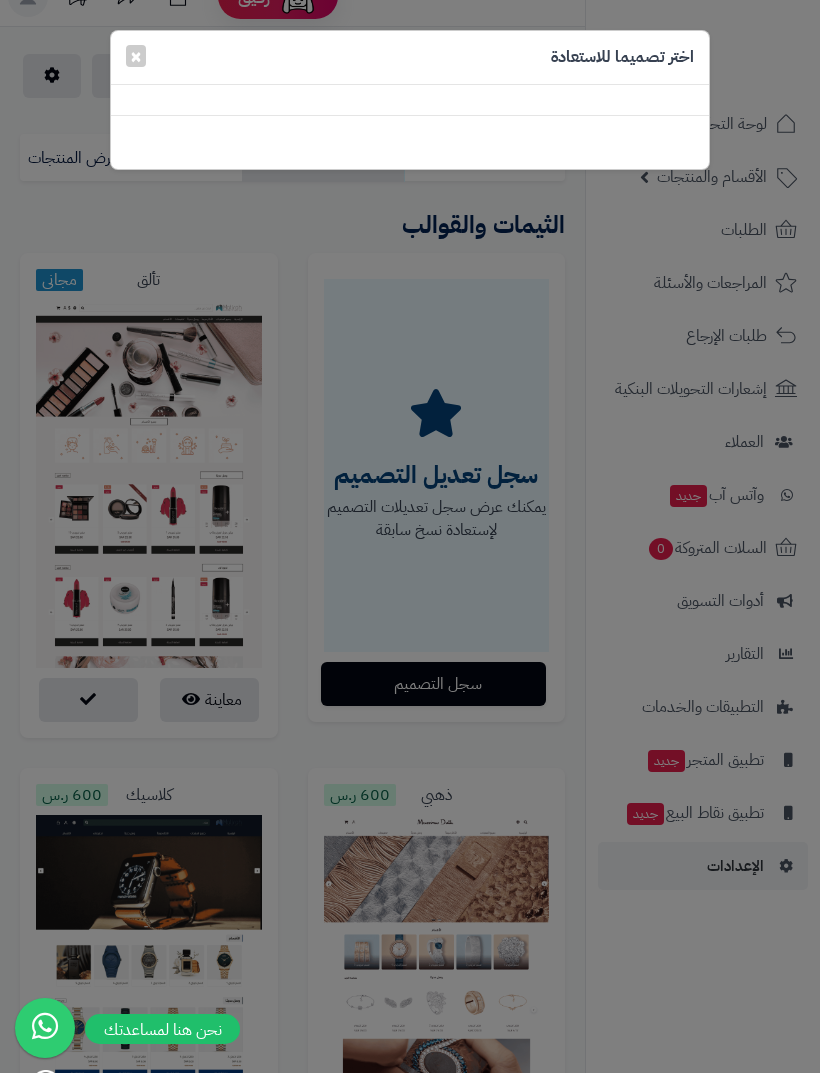 click at bounding box center (410, 100) 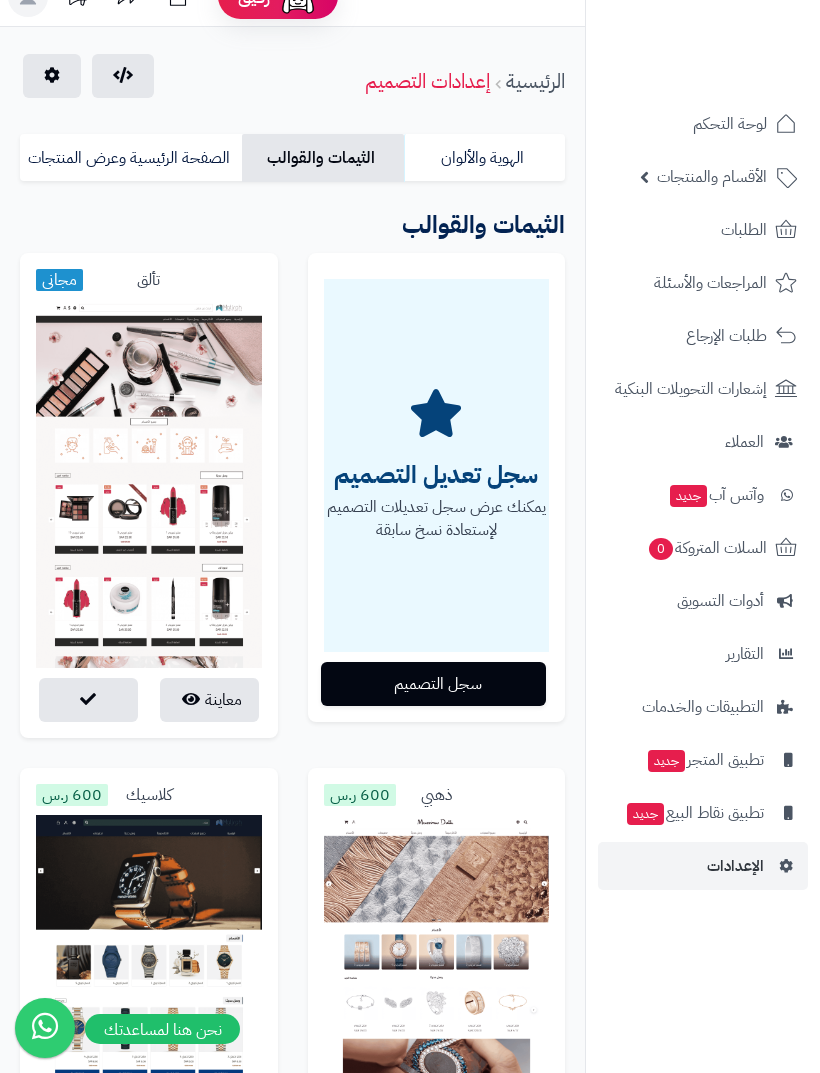 click on "الهوية والألوان" at bounding box center [485, 158] 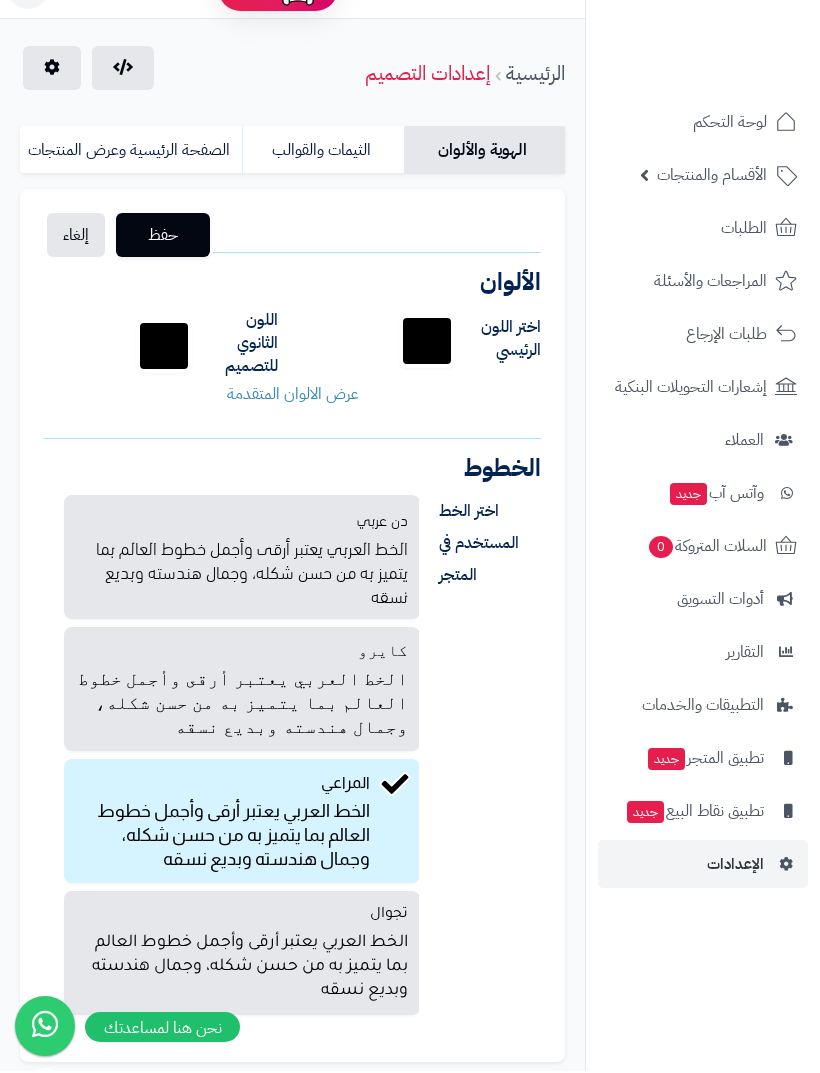 scroll, scrollTop: 51, scrollLeft: 0, axis: vertical 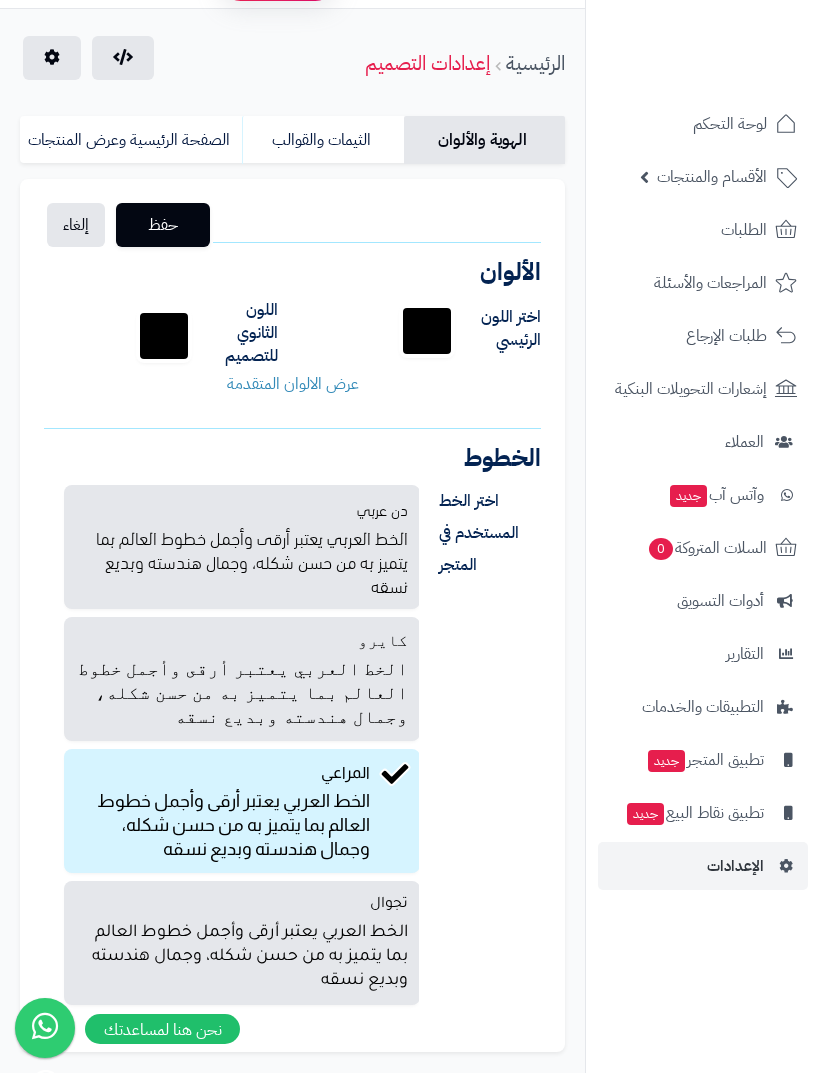 click on "حفظ" at bounding box center (163, 225) 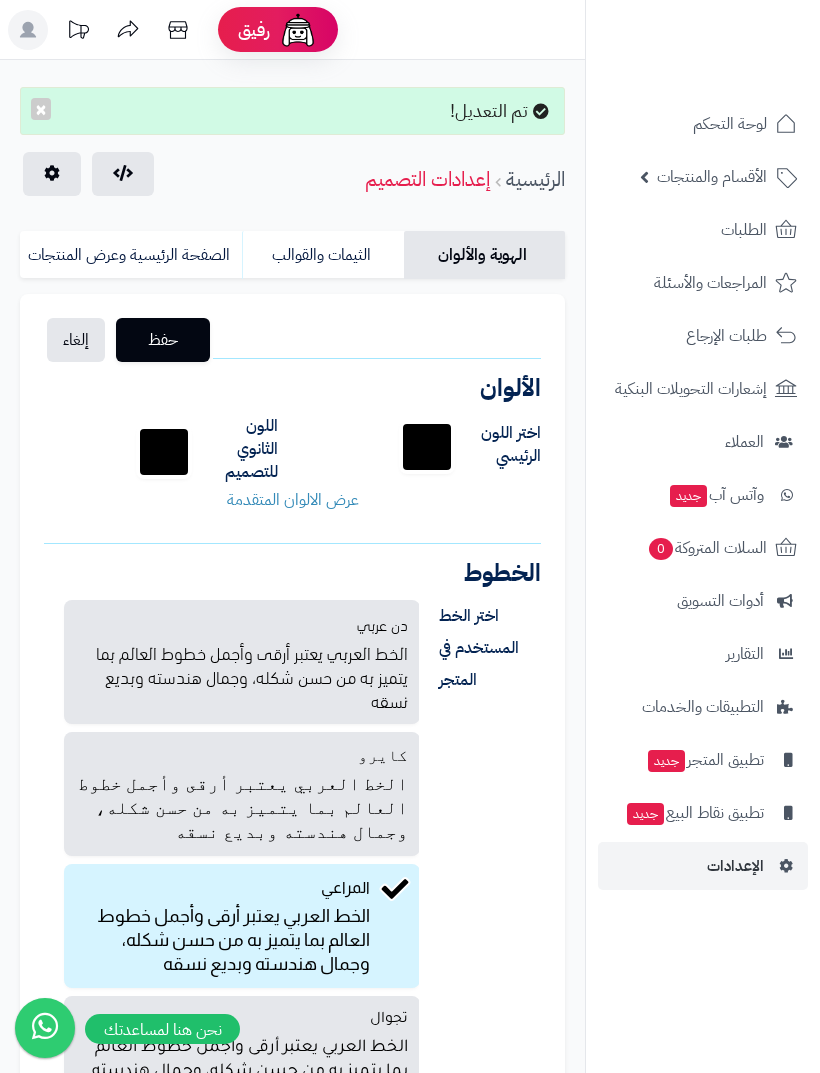 scroll, scrollTop: 0, scrollLeft: 0, axis: both 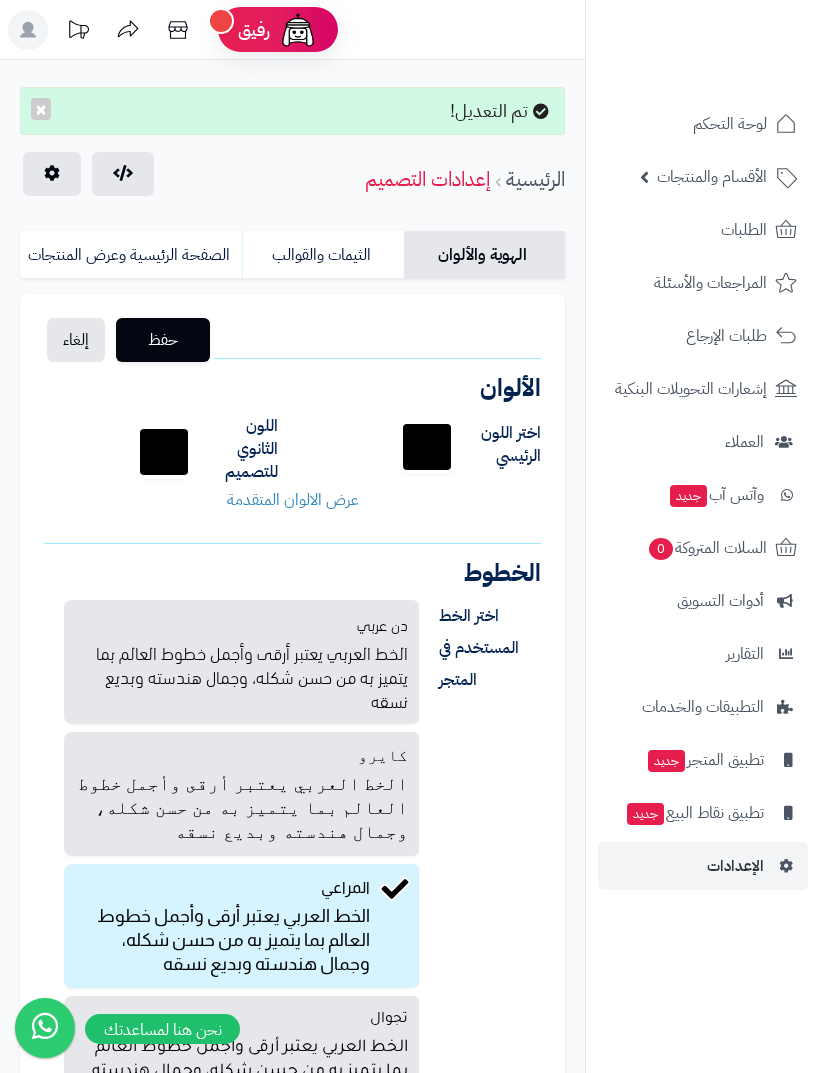 click on "حفظ" at bounding box center [163, 340] 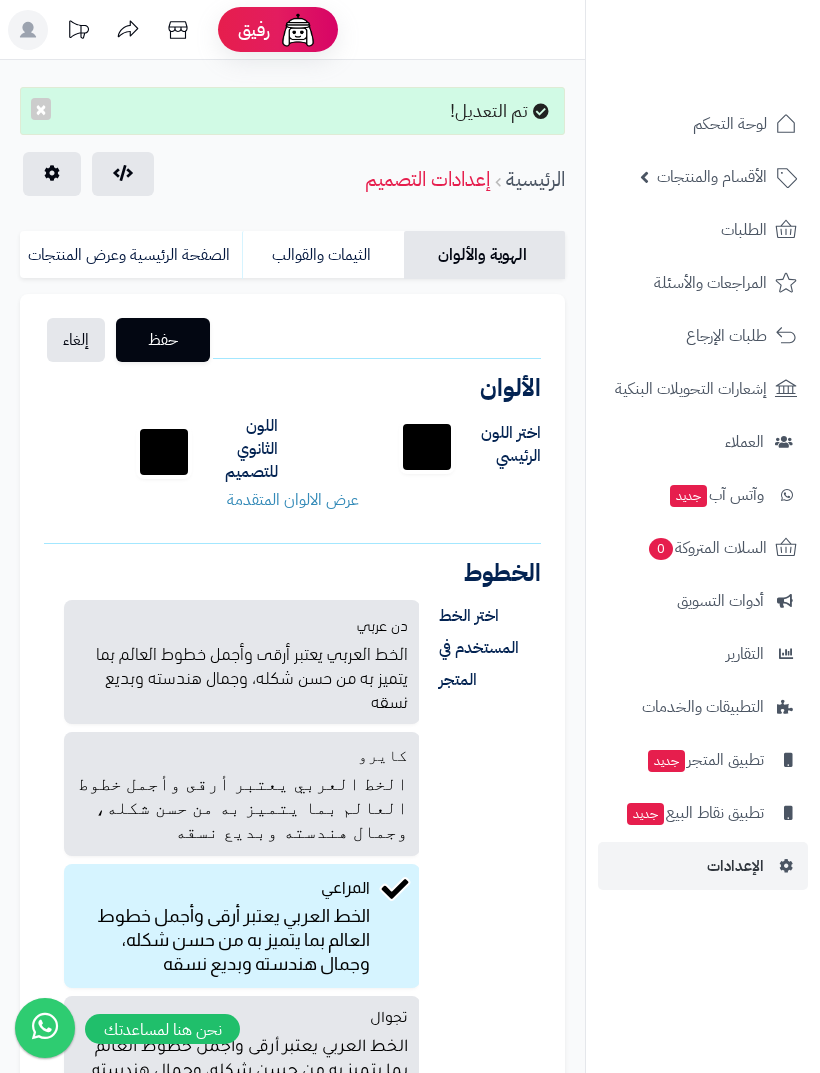 scroll, scrollTop: 0, scrollLeft: 0, axis: both 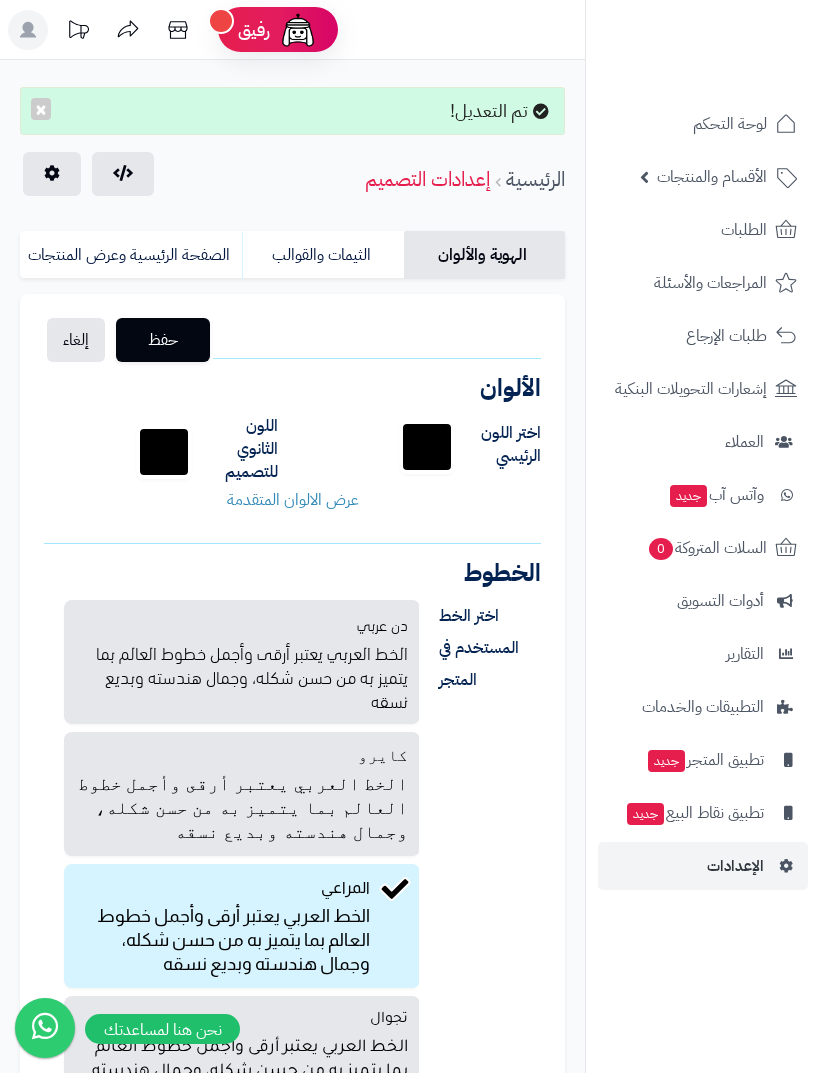 click on "حفظ" at bounding box center (163, 340) 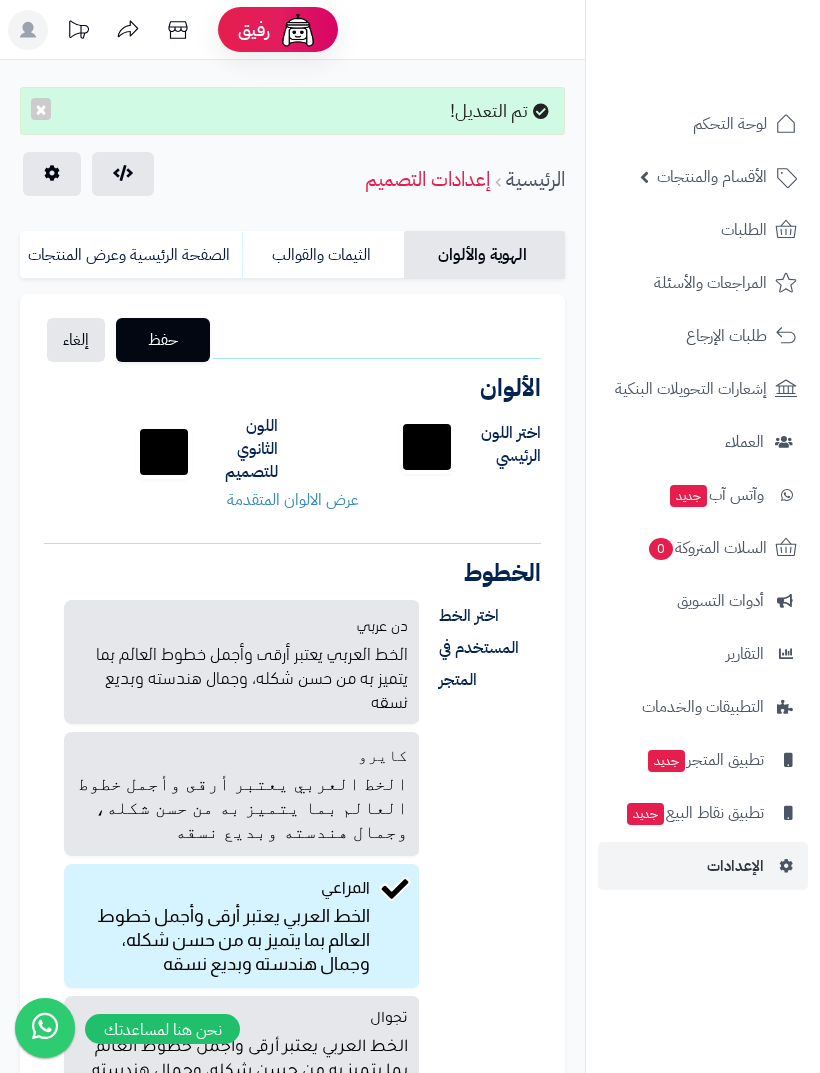 scroll, scrollTop: 0, scrollLeft: 0, axis: both 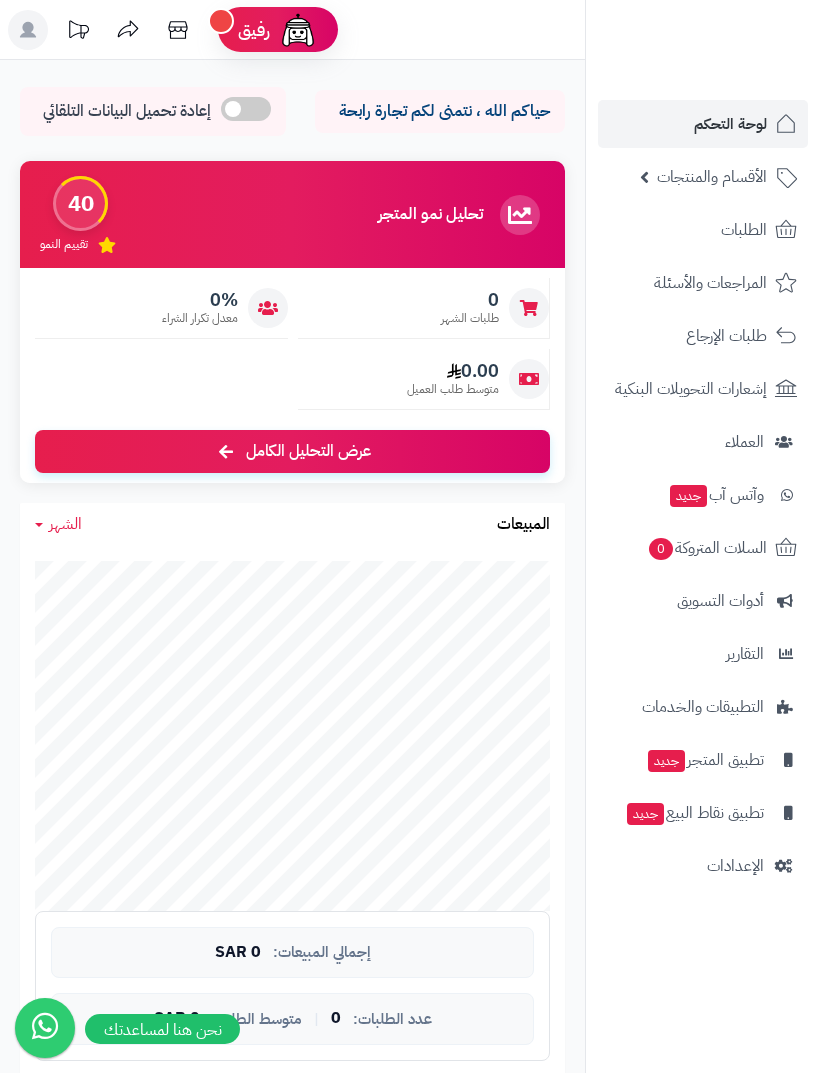 click on "الإعدادات" at bounding box center [735, 866] 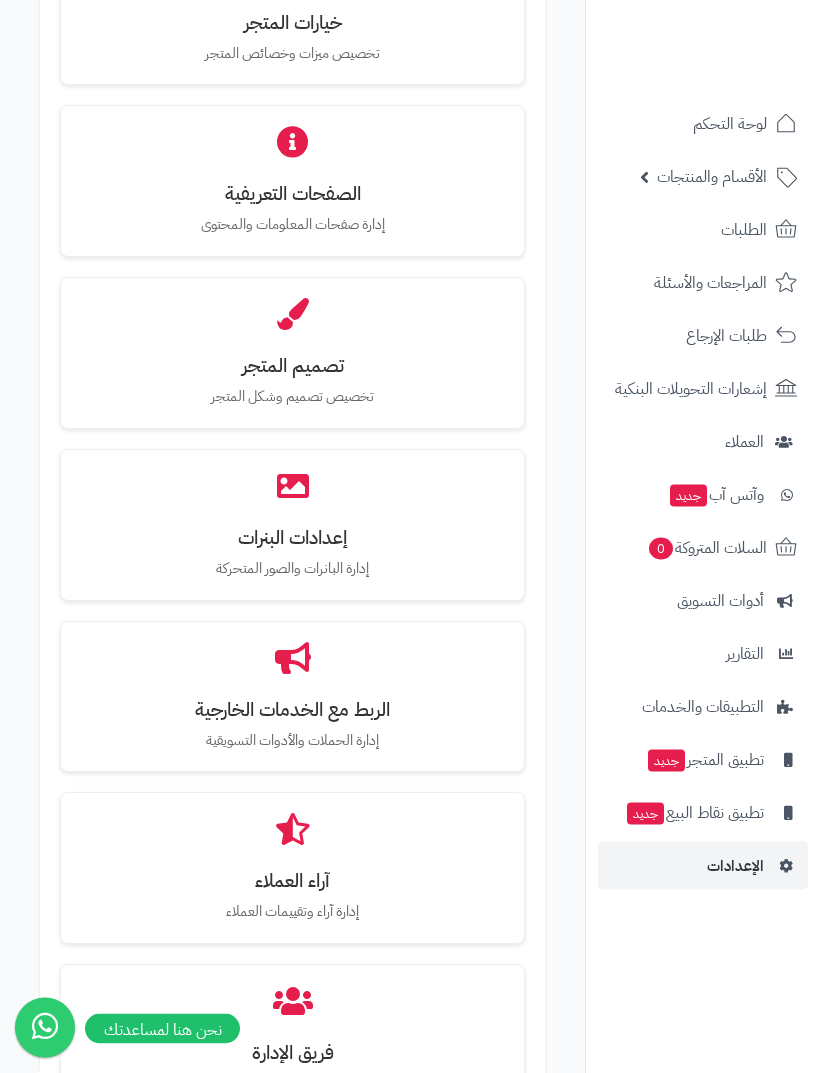 scroll, scrollTop: 1061, scrollLeft: 0, axis: vertical 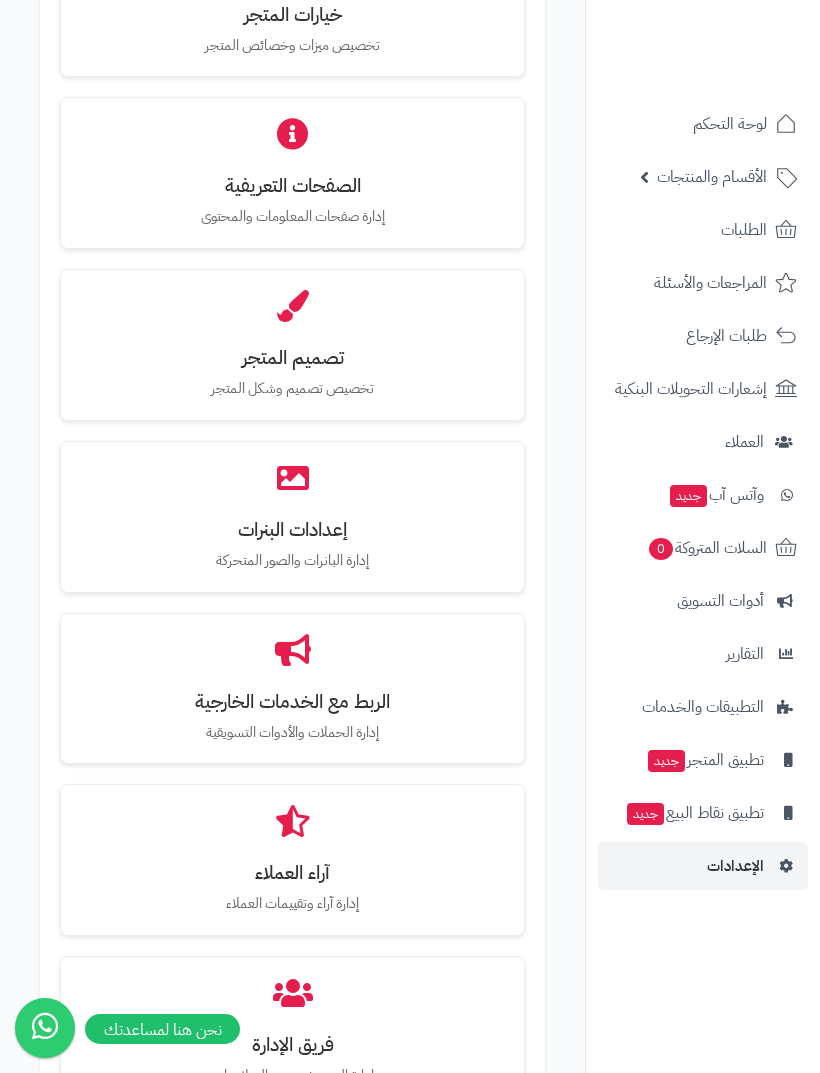 click on "تخصيص تصميم وشكل المتجر" at bounding box center (292, 389) 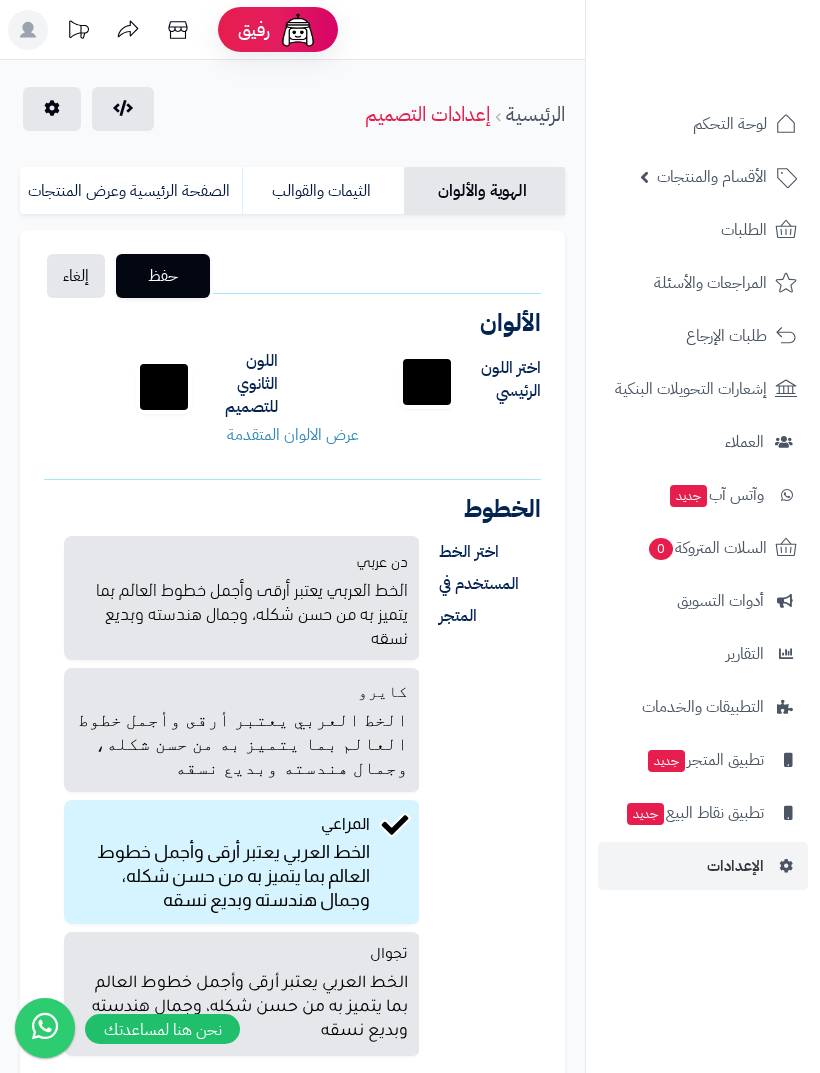 scroll, scrollTop: 0, scrollLeft: 0, axis: both 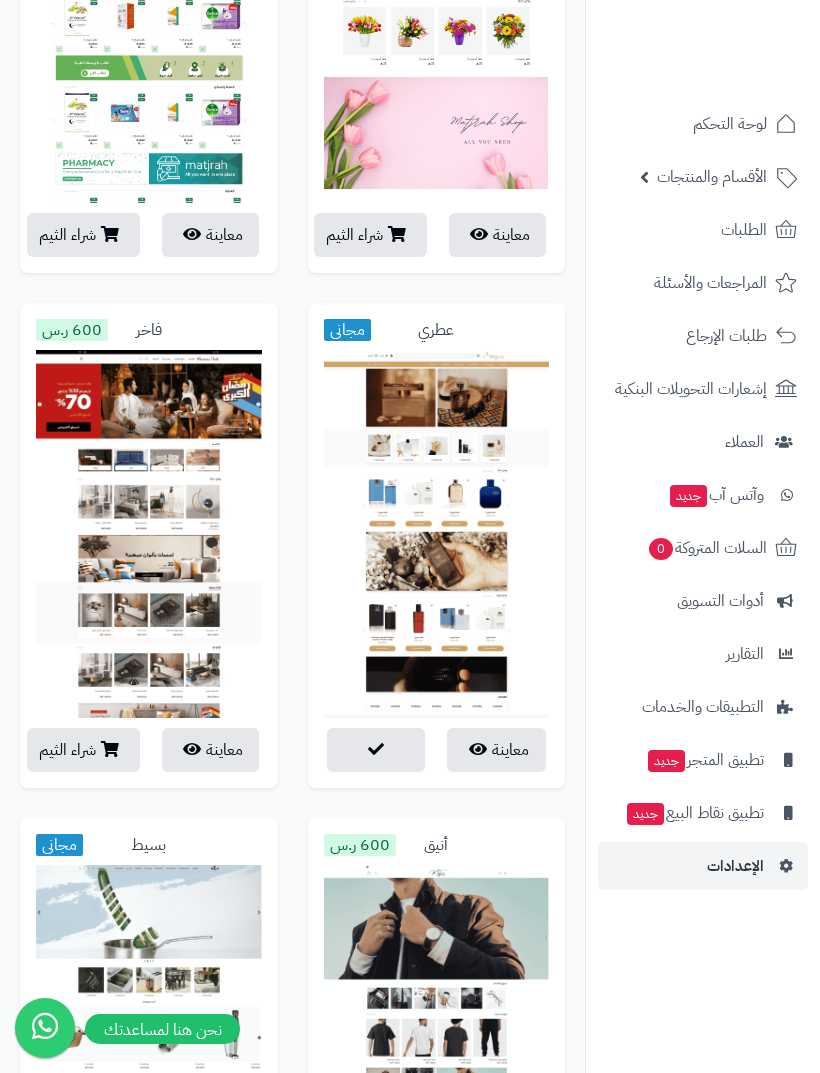 click on "معاينة" at bounding box center [496, 750] 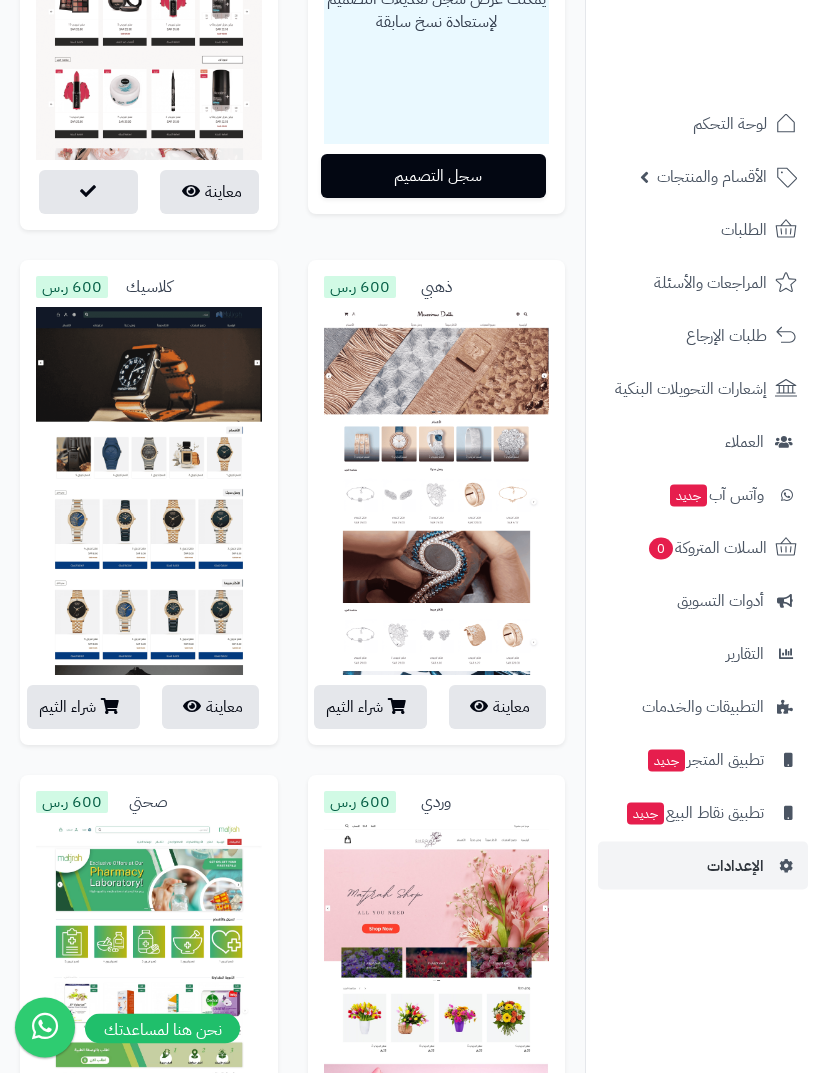 scroll, scrollTop: 0, scrollLeft: 0, axis: both 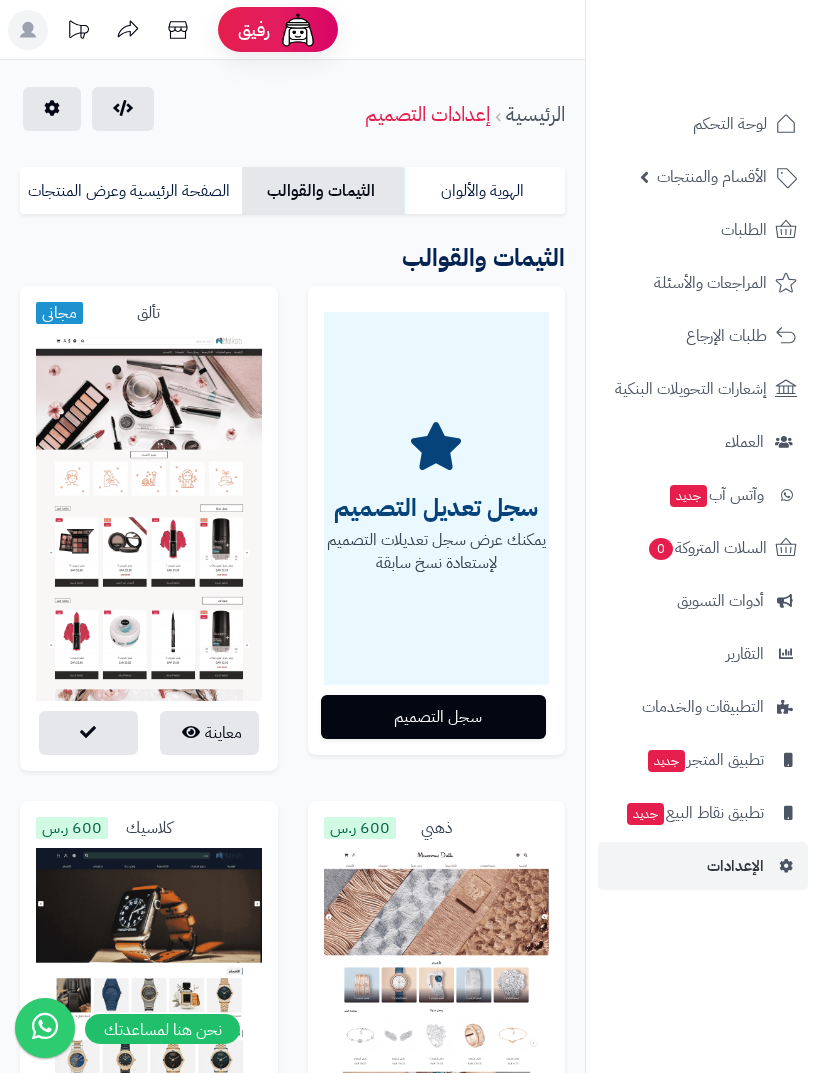 click on "الهوية والألوان" at bounding box center (485, 191) 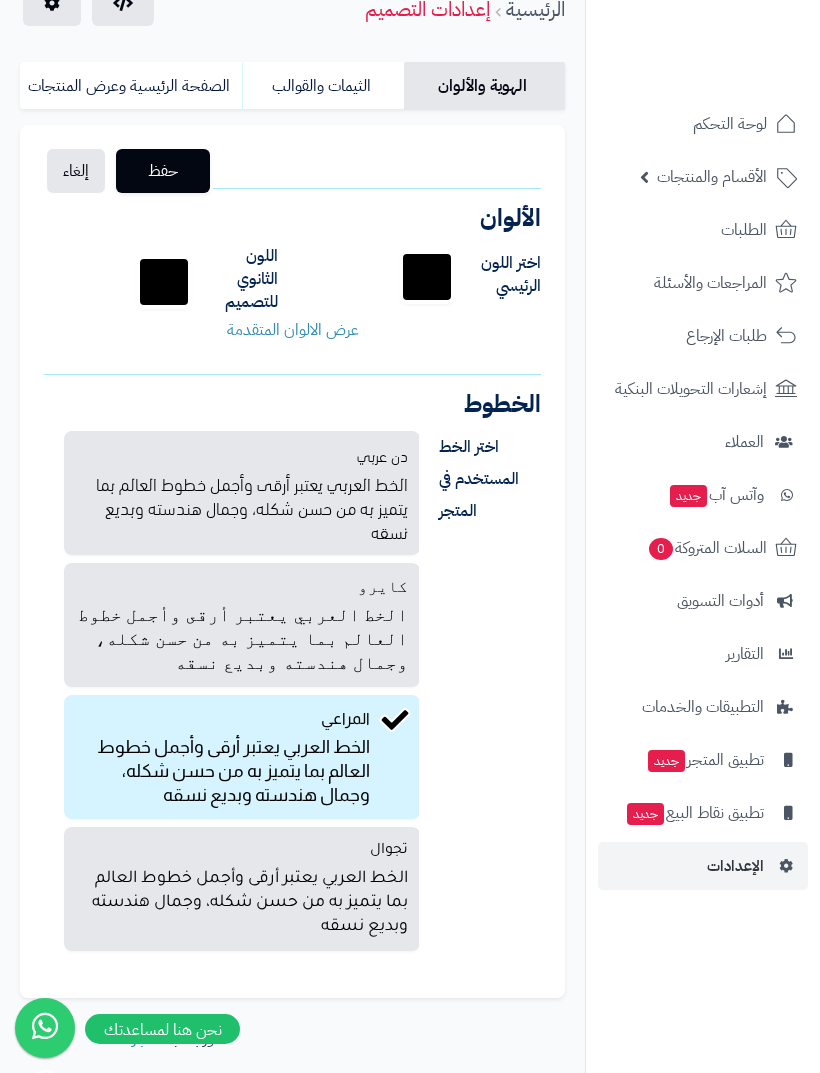 scroll, scrollTop: 107, scrollLeft: 0, axis: vertical 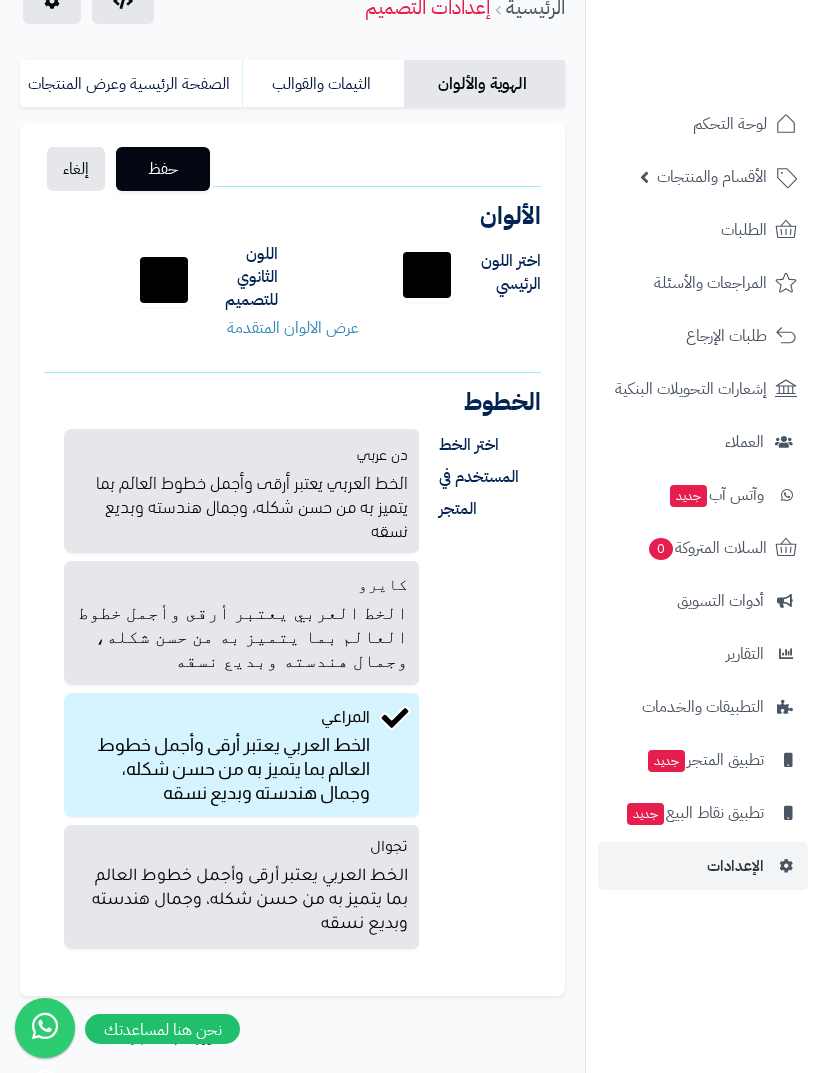 click on "الخط العربي يعتبر أرقى وأجمل خطوط العالم بما يتميز به من حسن شكله، وجمال هندسته وبديع نسقه" at bounding box center [223, 767] 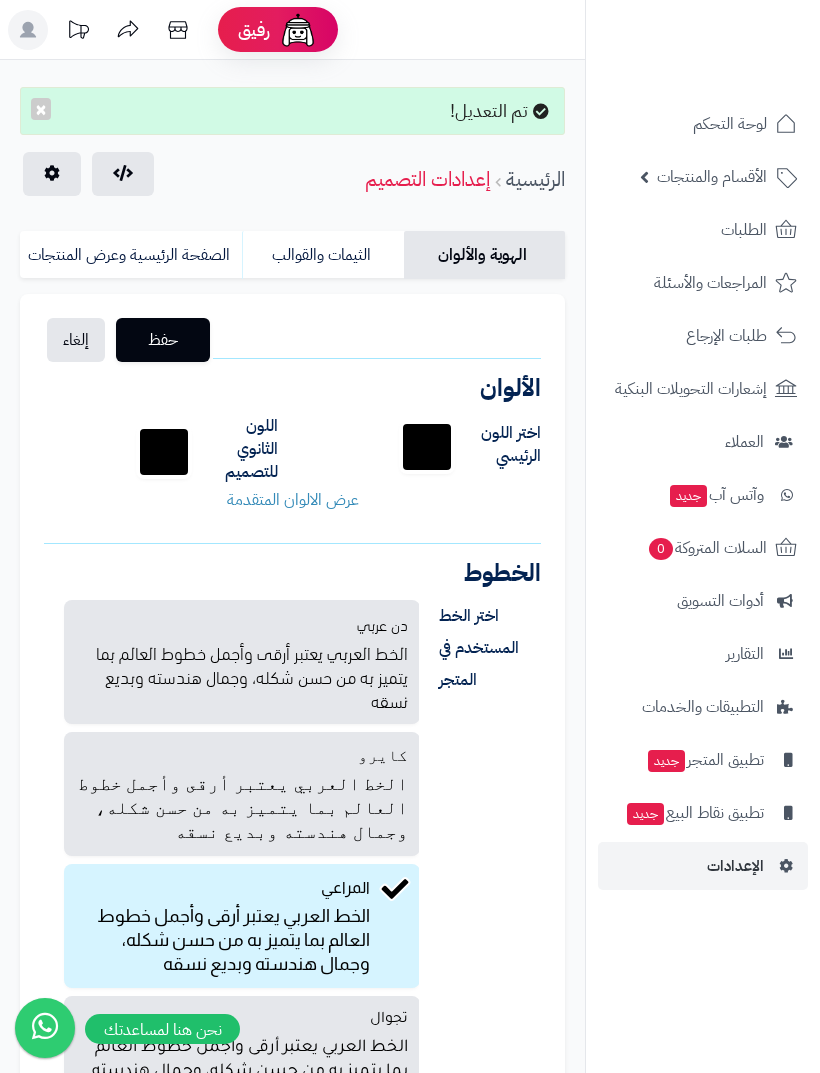scroll, scrollTop: 0, scrollLeft: 0, axis: both 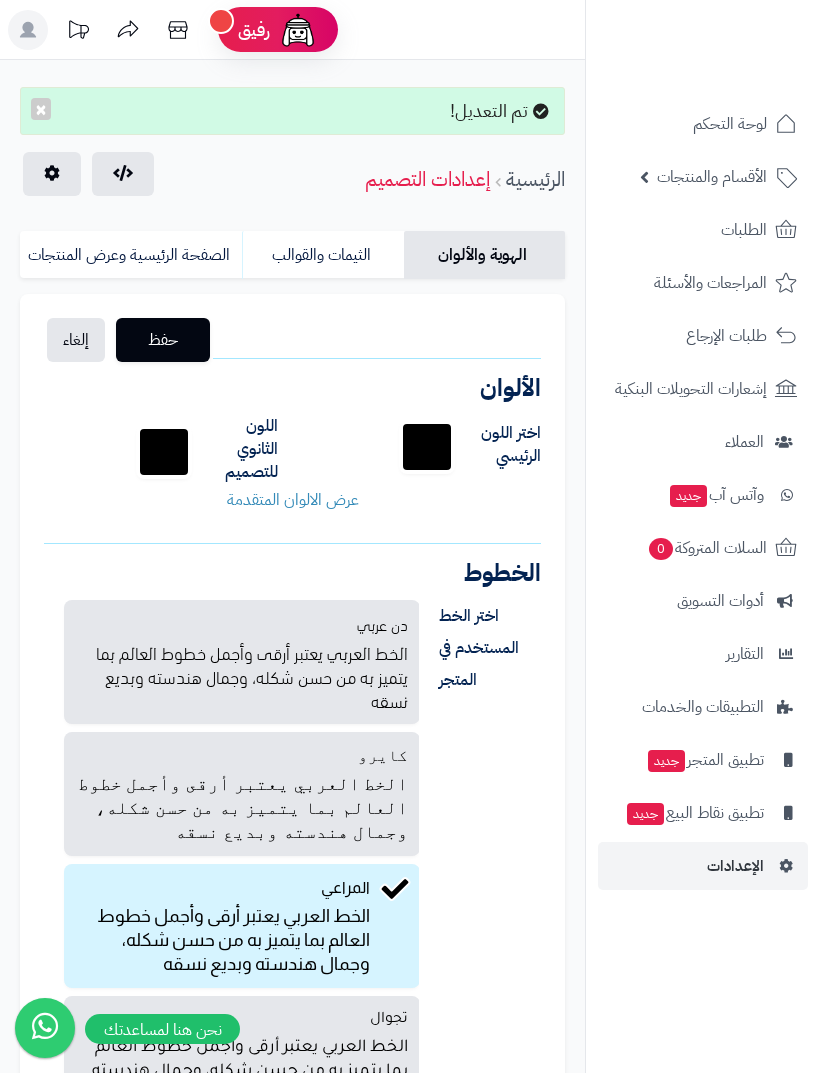 click on "لوحة التحكم" at bounding box center (730, 124) 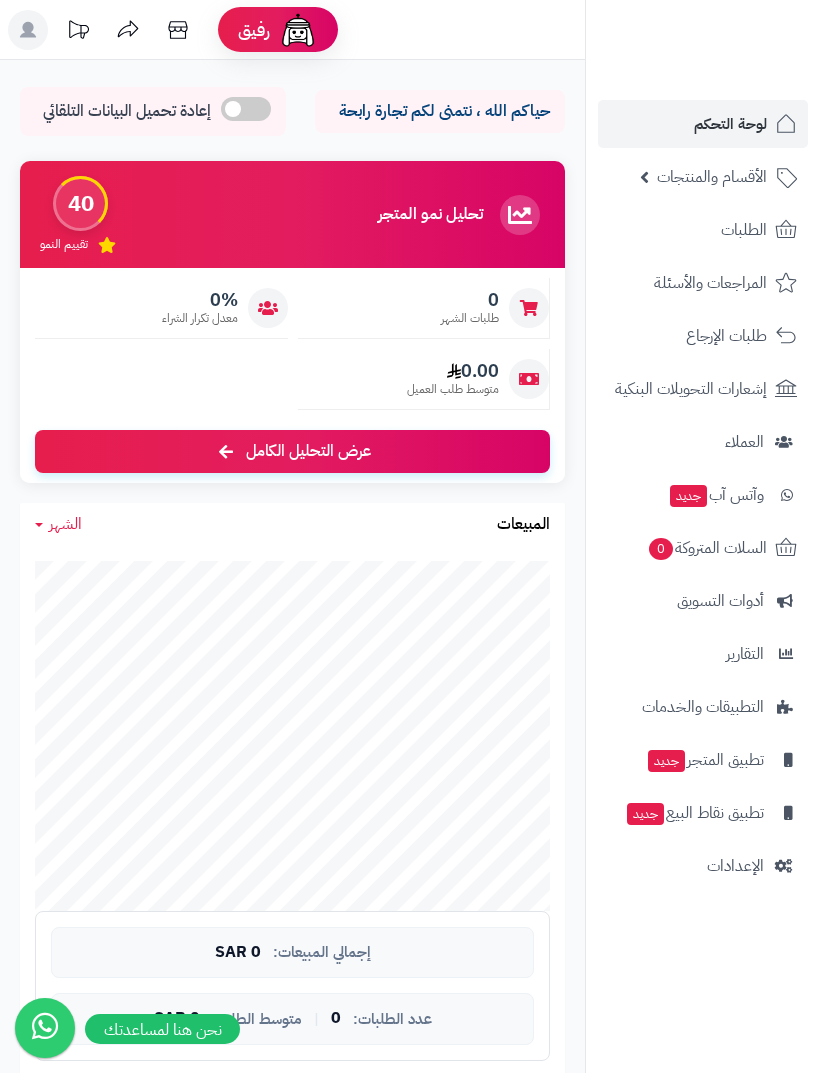 scroll, scrollTop: 0, scrollLeft: 0, axis: both 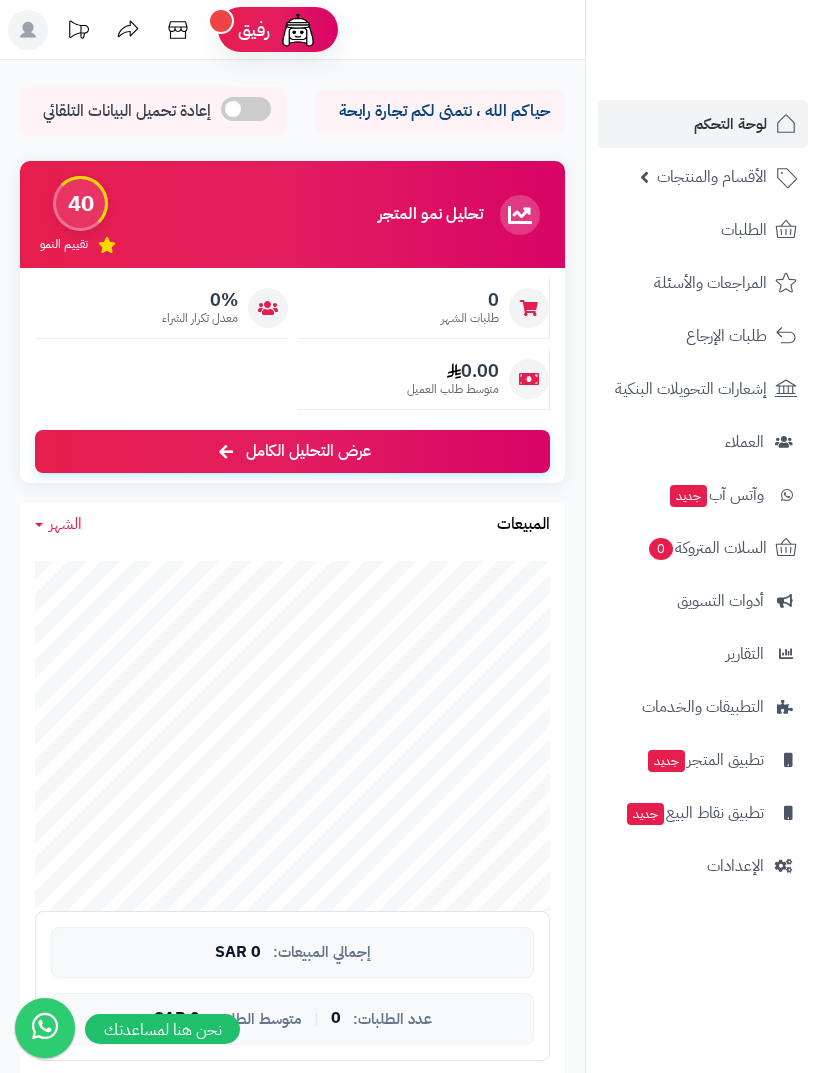 click on "الطلبات" at bounding box center (703, 230) 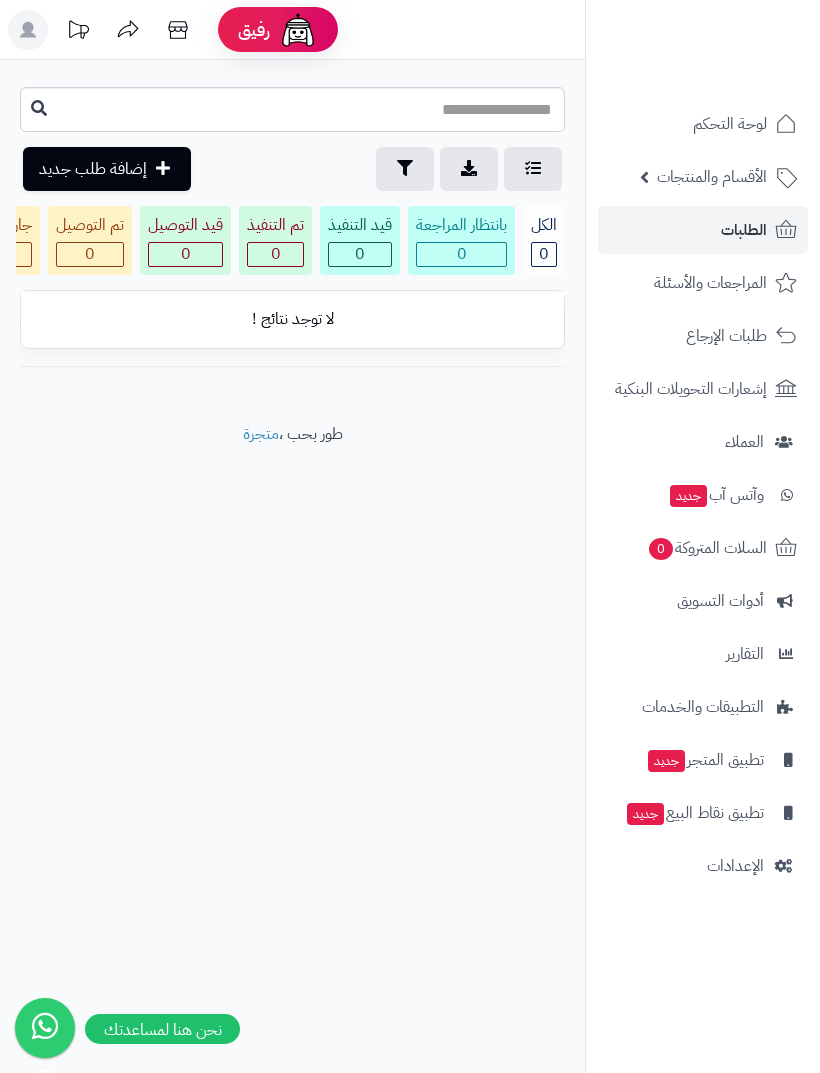 scroll, scrollTop: 0, scrollLeft: 0, axis: both 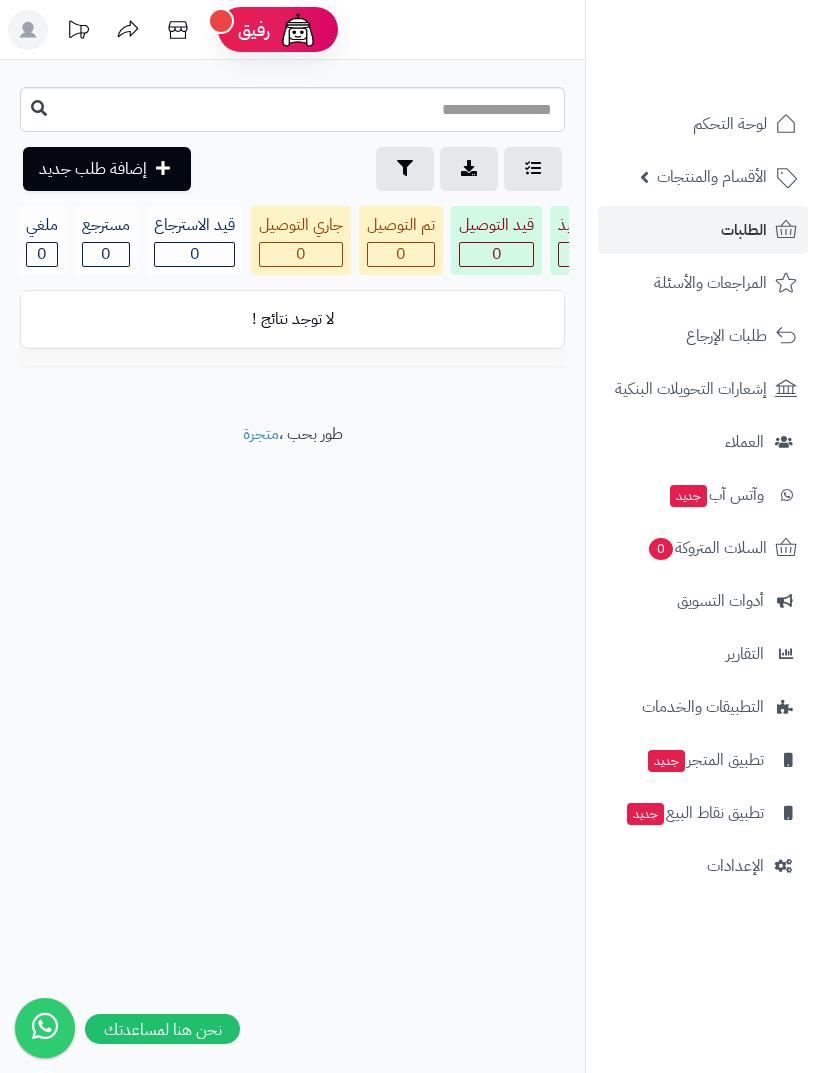 click on "الأقسام والمنتجات" at bounding box center [703, 177] 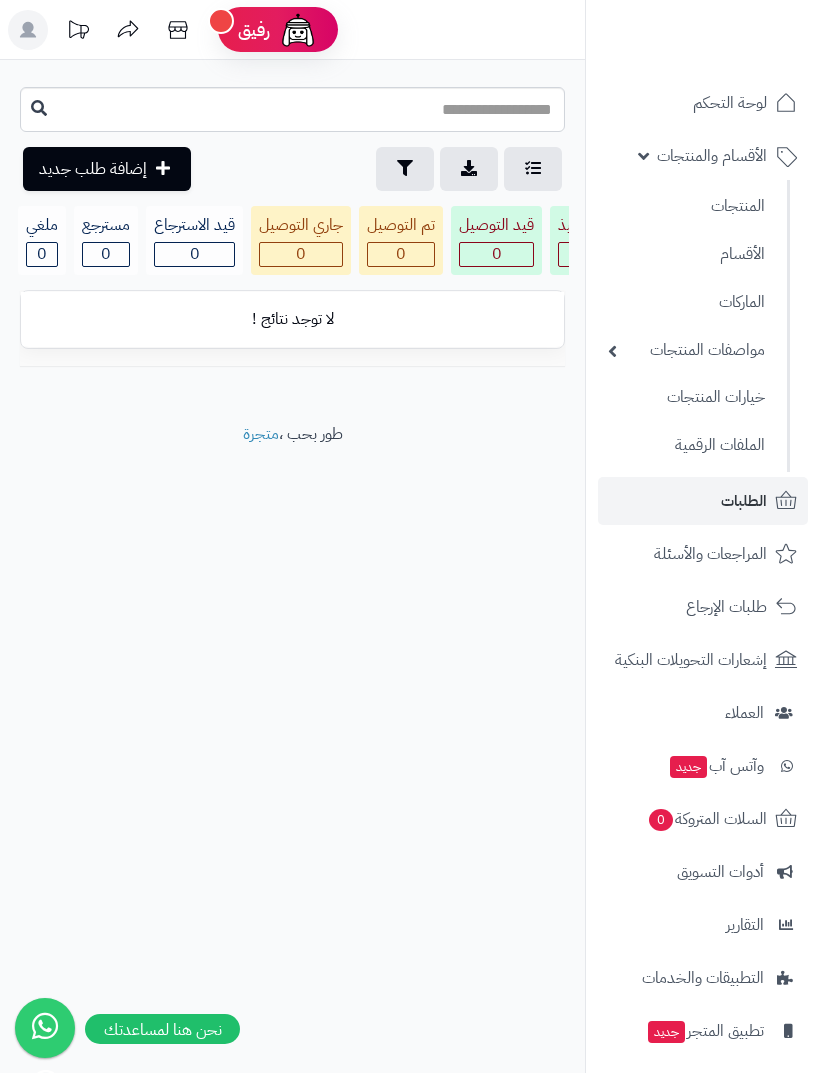 scroll, scrollTop: 24, scrollLeft: 0, axis: vertical 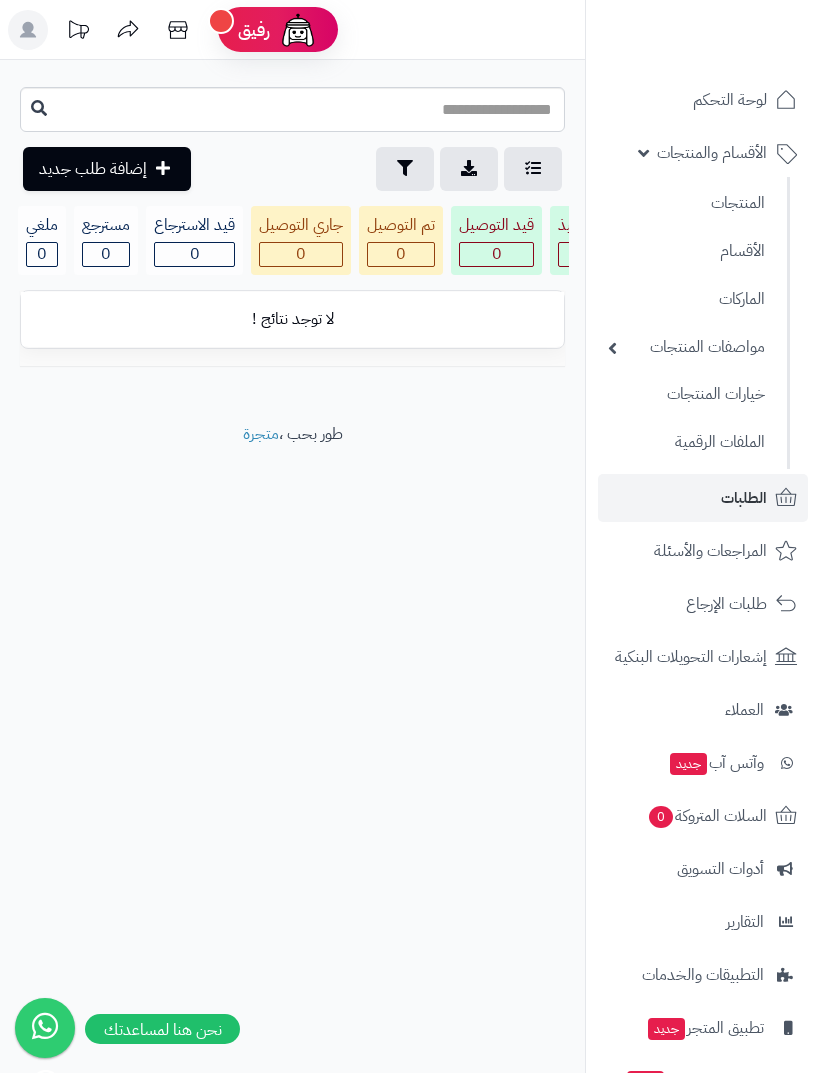 click on "الأقسام والمنتجات" at bounding box center [703, 153] 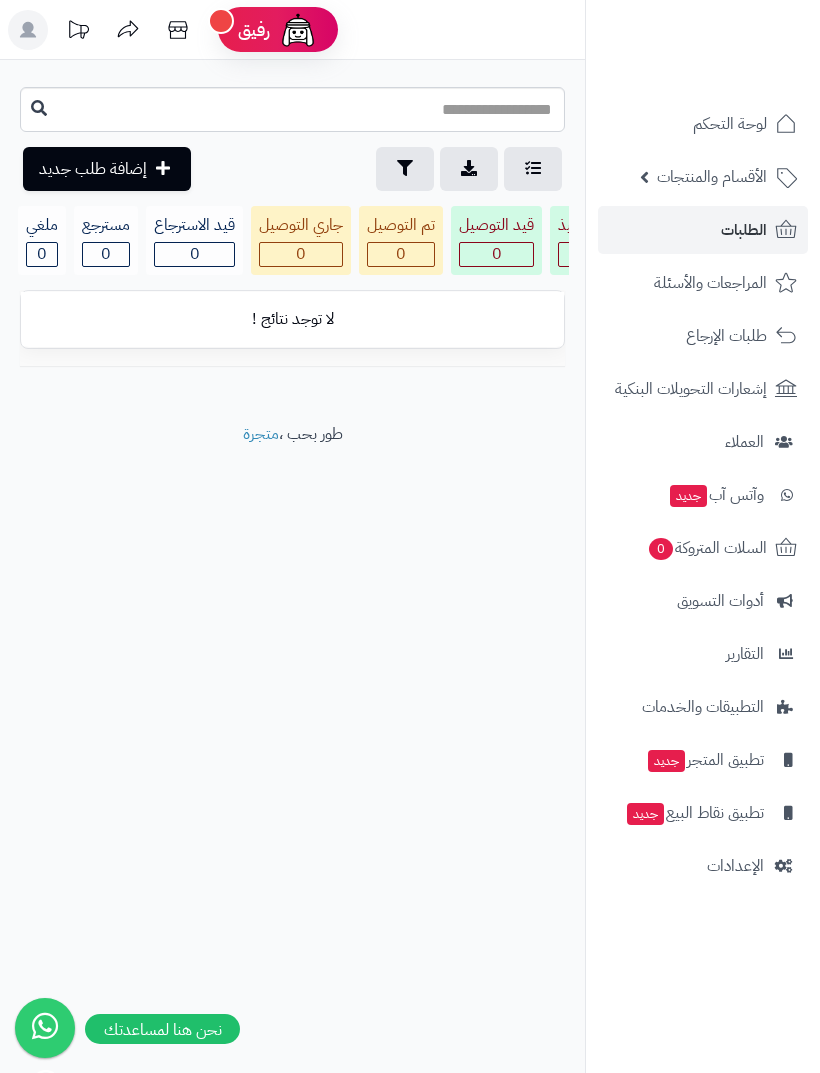 scroll, scrollTop: 0, scrollLeft: 0, axis: both 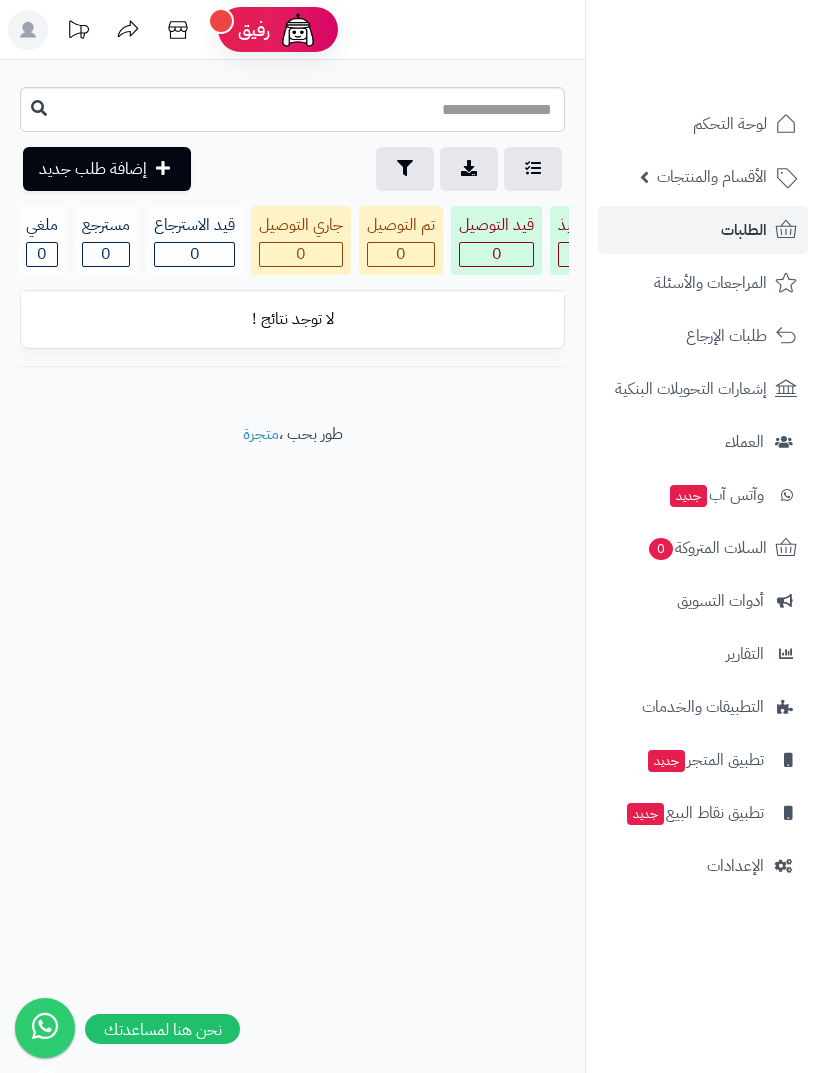 click on "الأقسام والمنتجات" at bounding box center (712, 177) 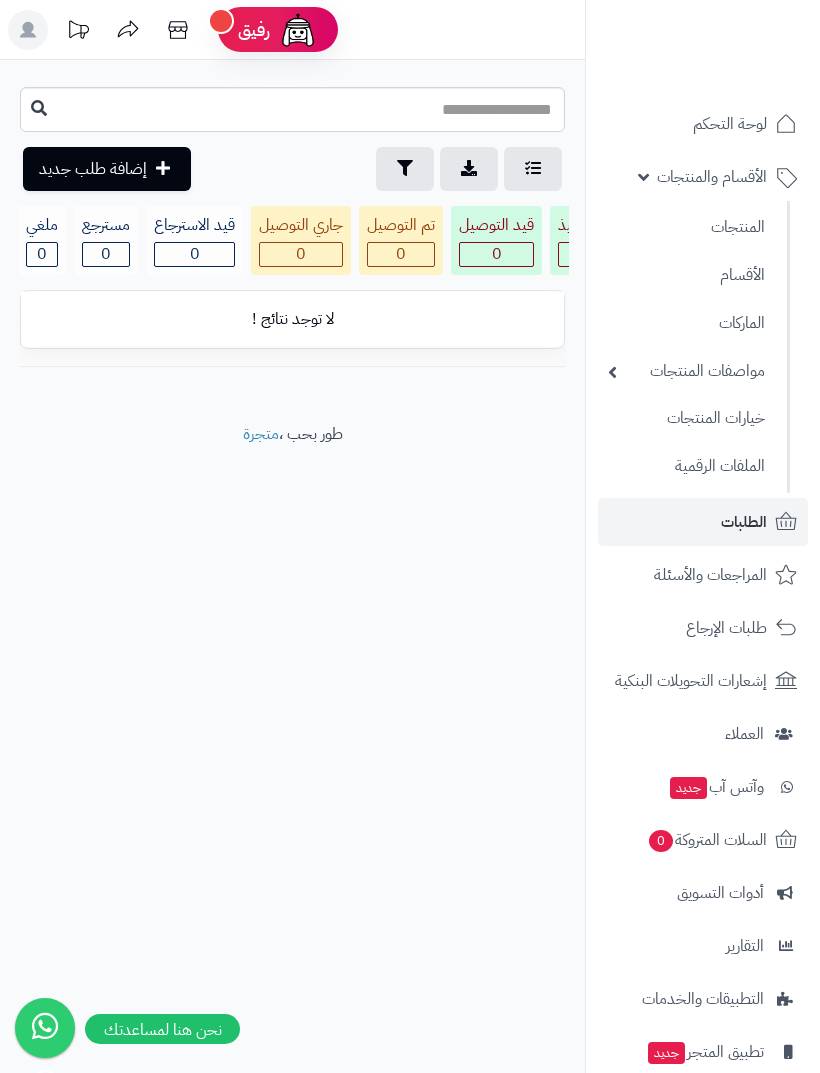 click on "المنتجات" at bounding box center (686, 227) 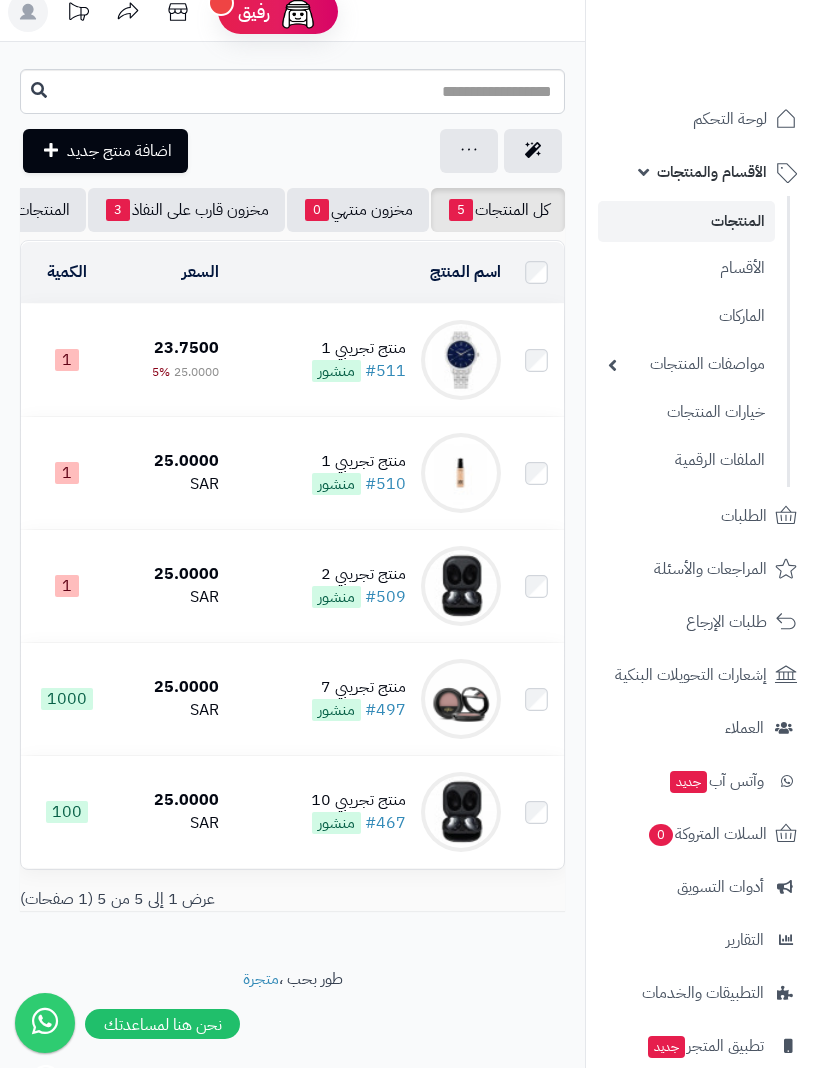 scroll, scrollTop: 0, scrollLeft: 0, axis: both 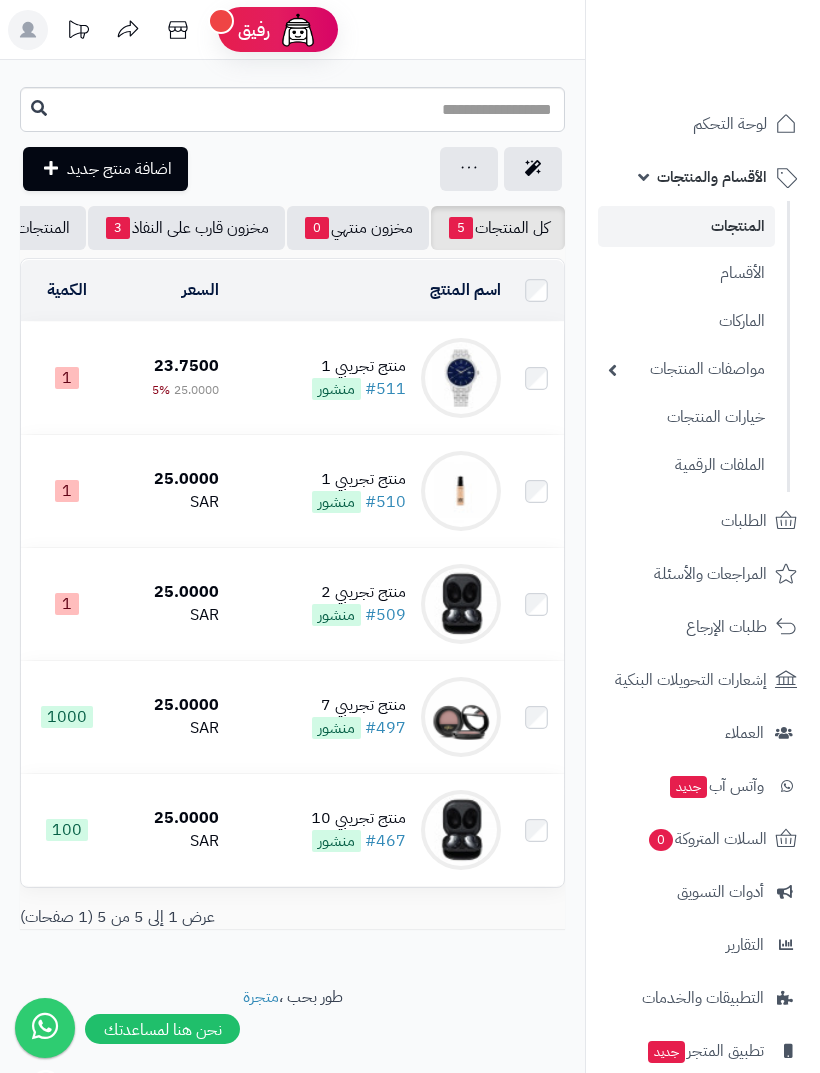 click on "اضافة منتج جديد" at bounding box center (119, 169) 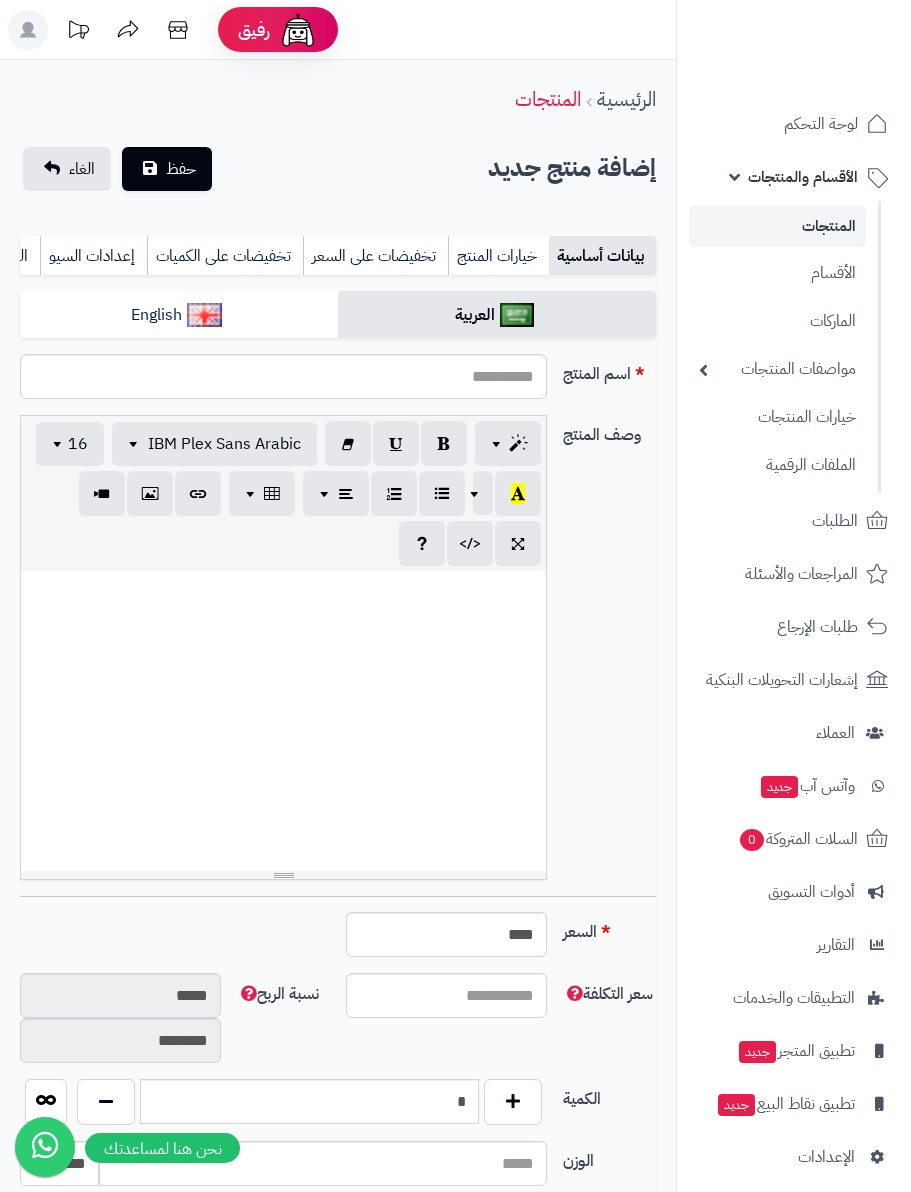 select 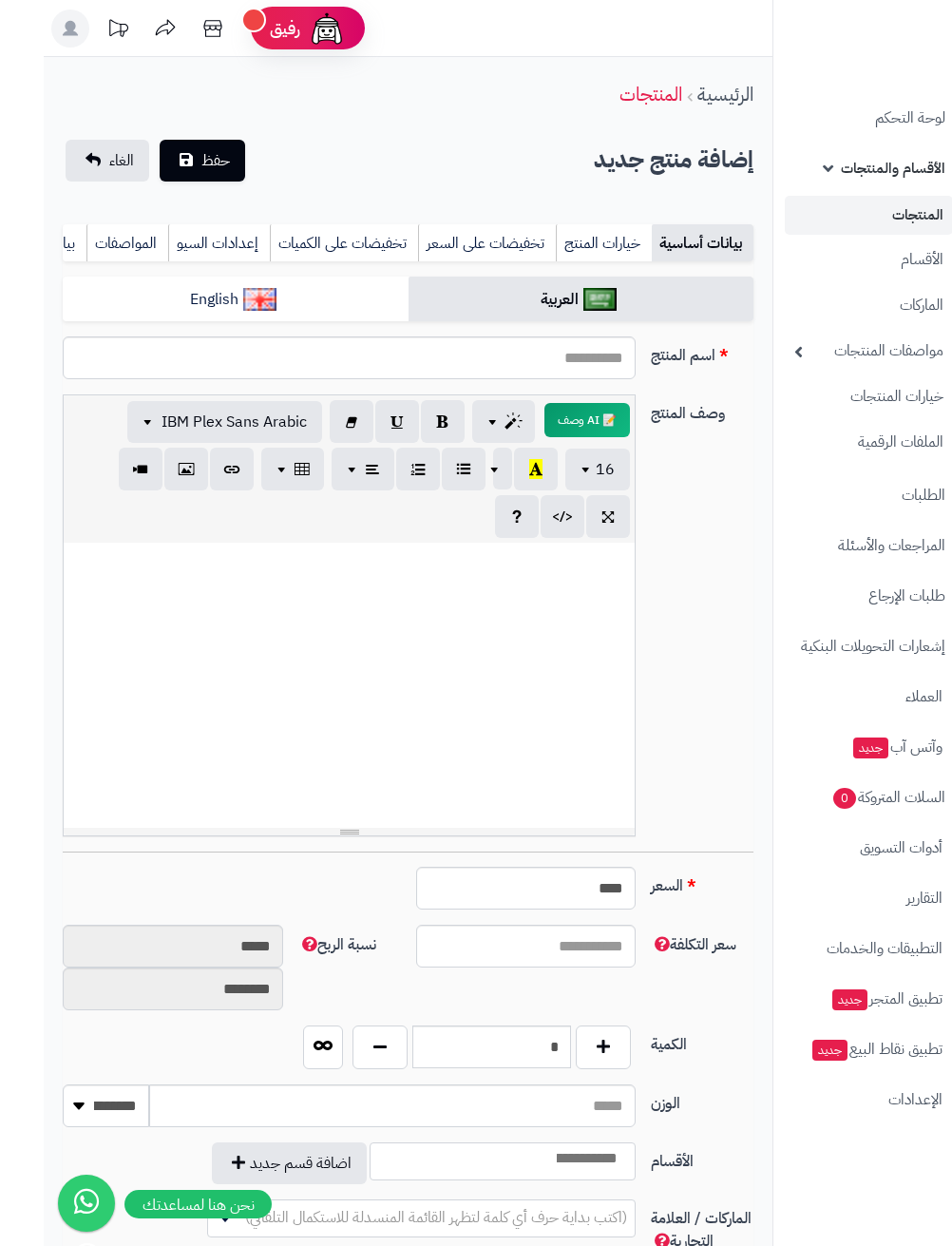 scroll, scrollTop: 0, scrollLeft: -44, axis: horizontal 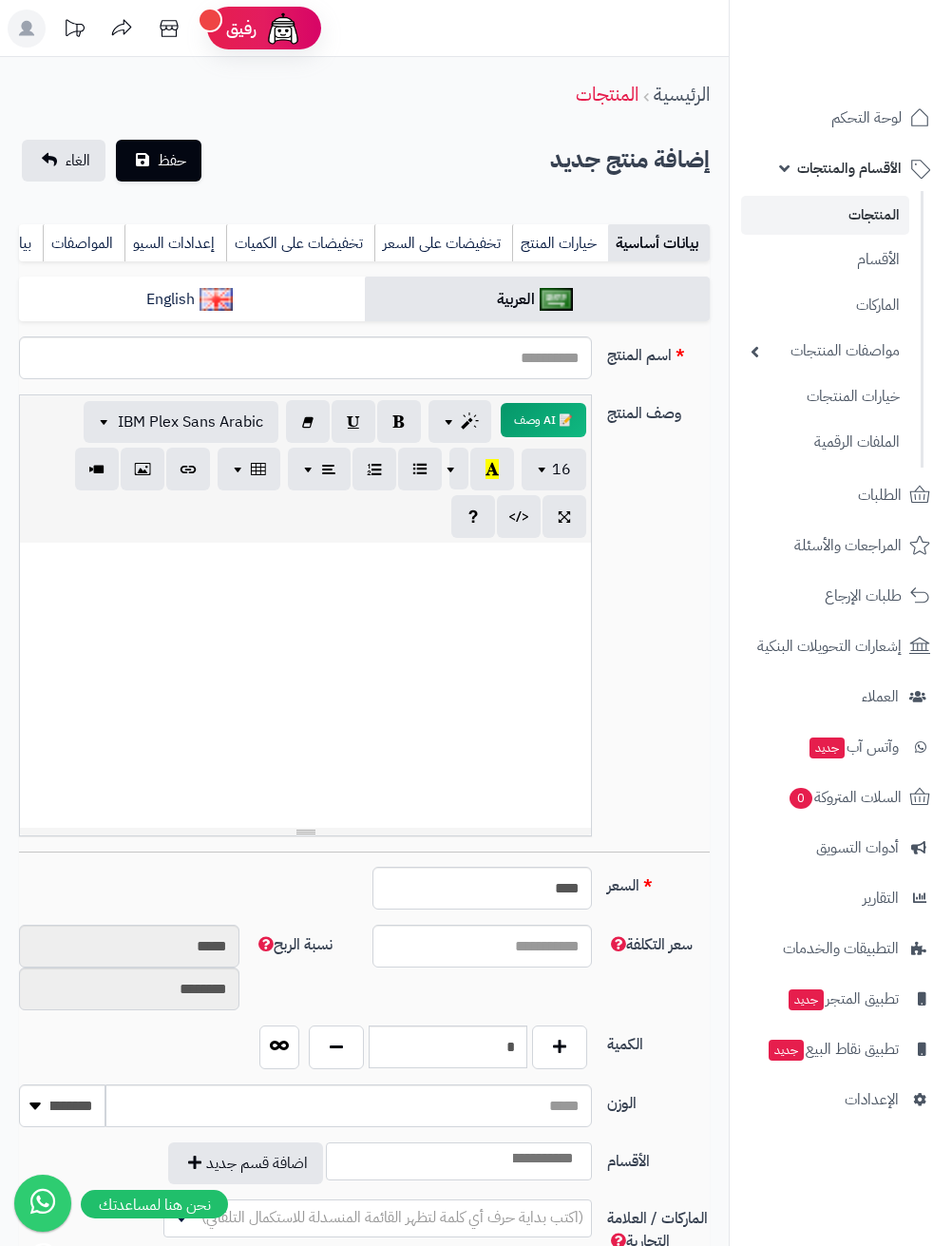 click on "لوحة التحكم" at bounding box center (841, 118) 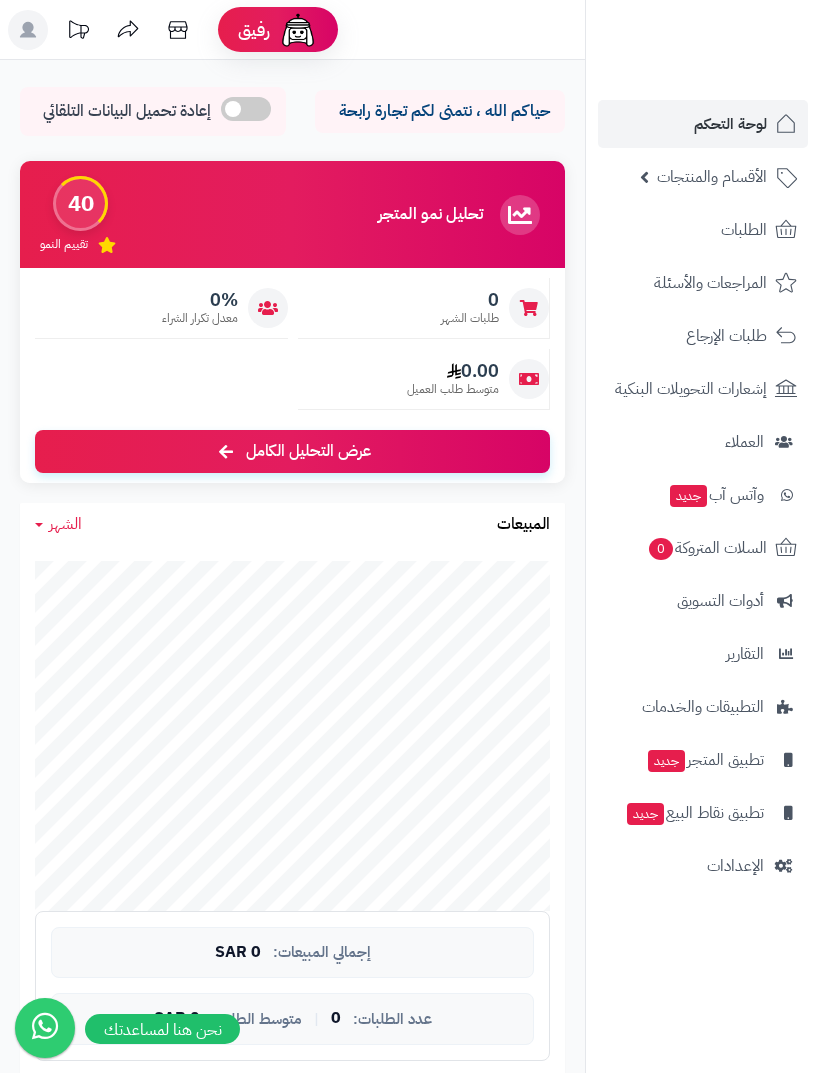scroll, scrollTop: 0, scrollLeft: 0, axis: both 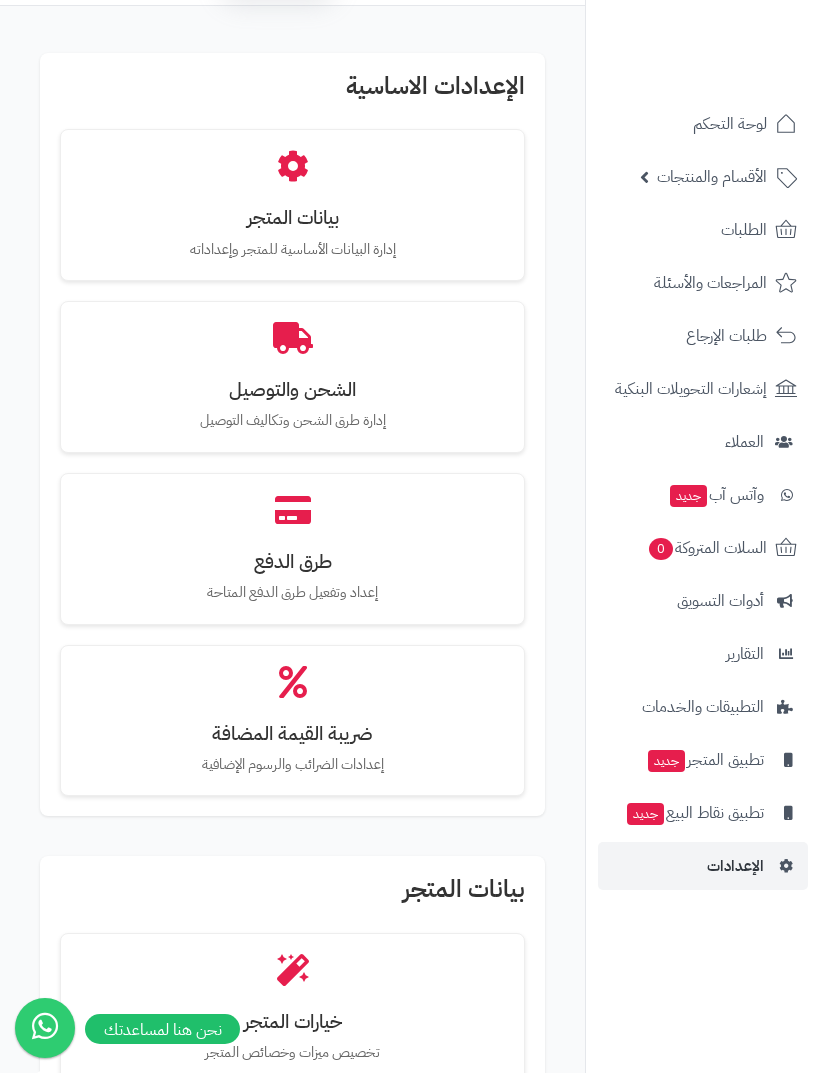 click on "طرق الدفع" at bounding box center [292, 561] 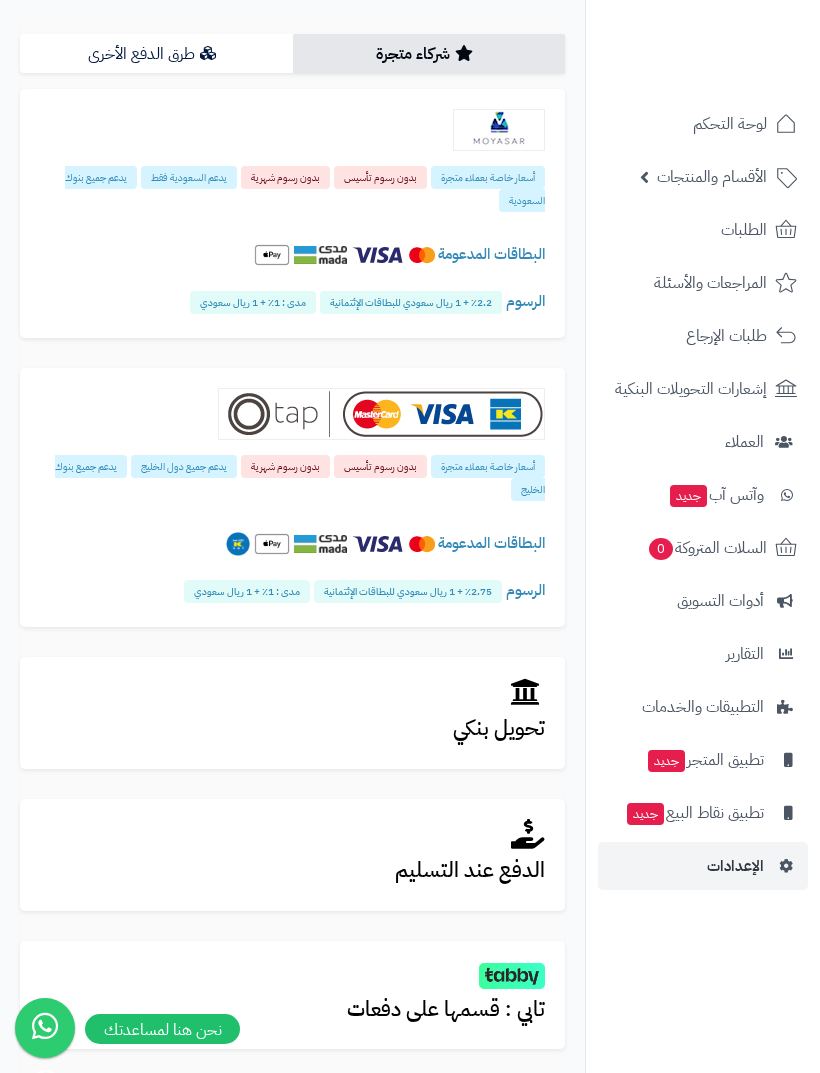 scroll, scrollTop: 125, scrollLeft: 0, axis: vertical 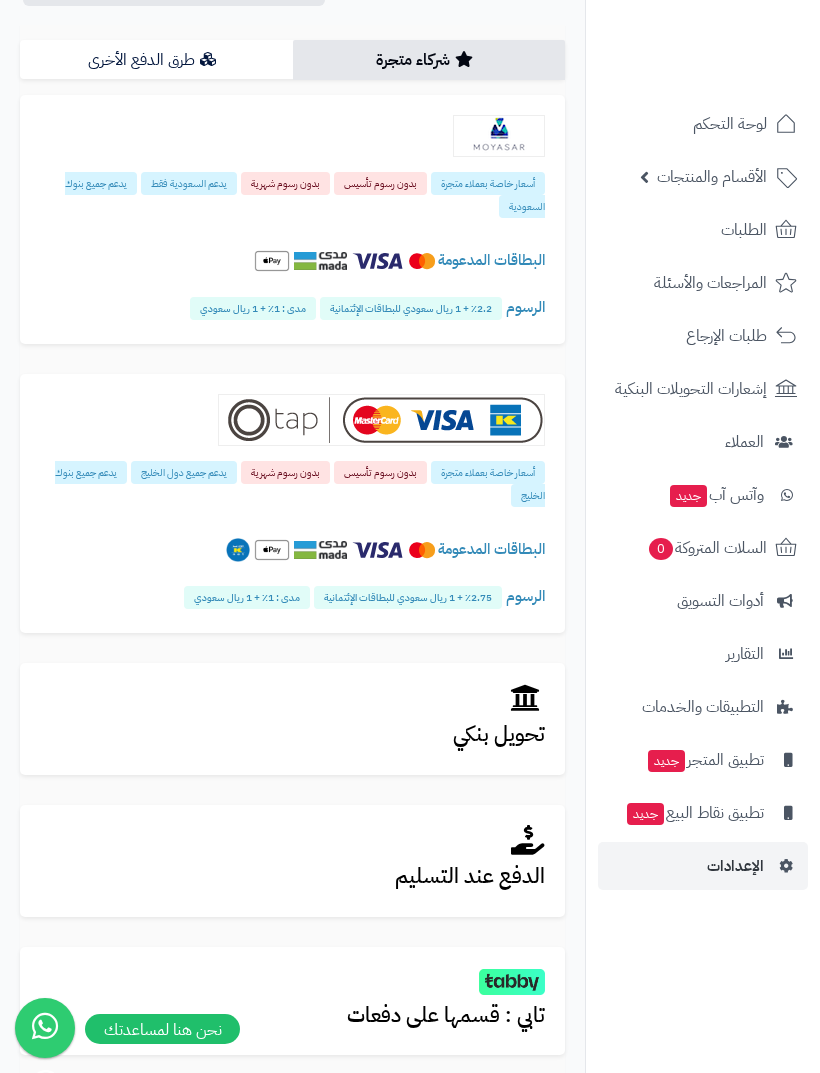 click on "**********" at bounding box center (292, 776) 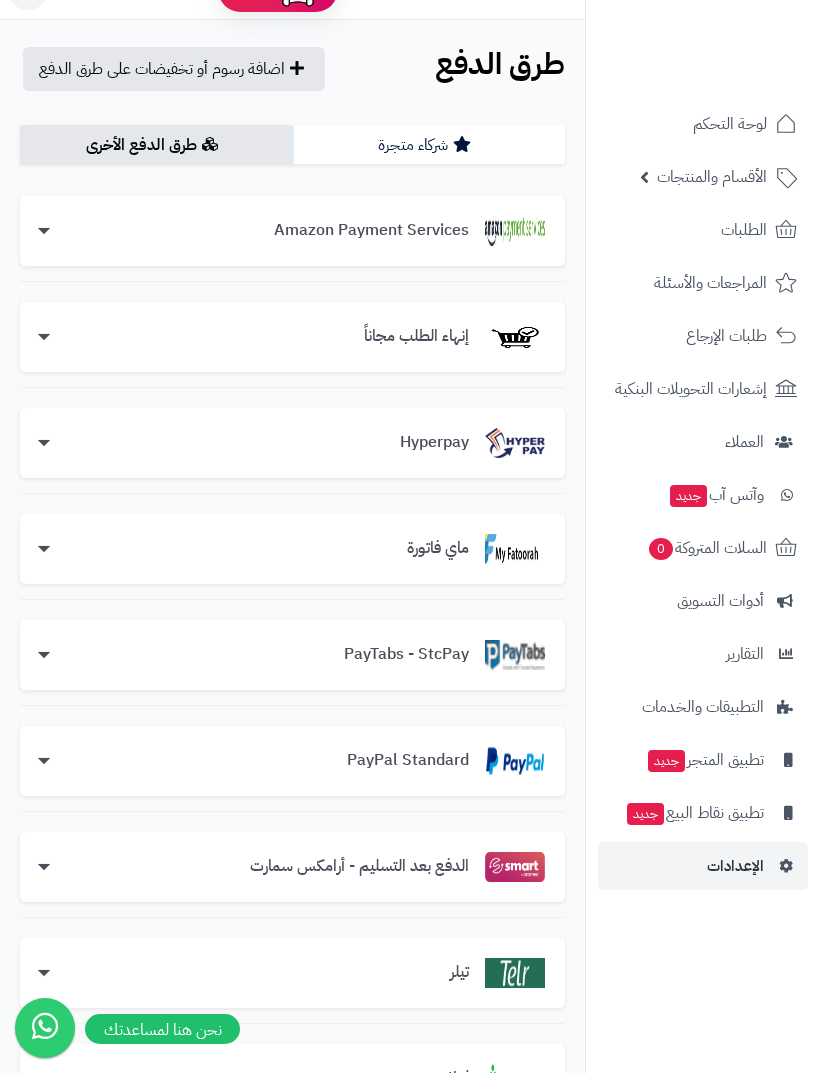 scroll, scrollTop: 0, scrollLeft: 0, axis: both 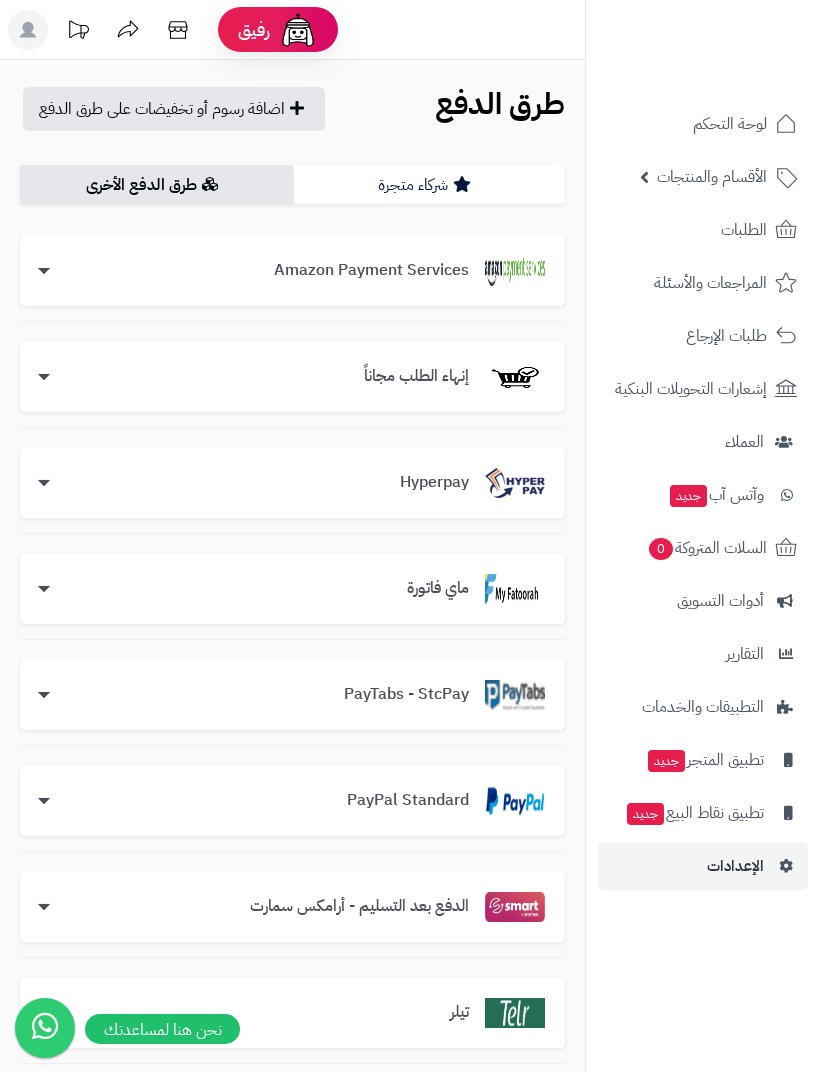 click on "شركاء متجرة" at bounding box center [429, 185] 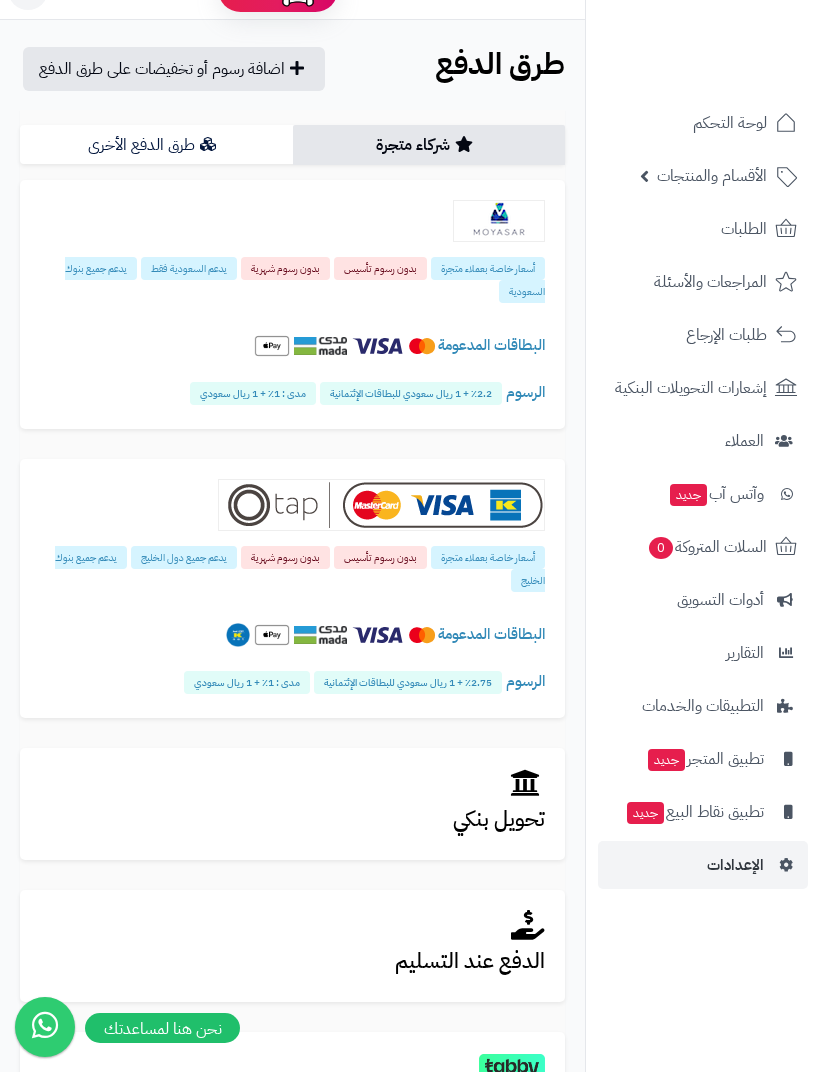 scroll, scrollTop: 42, scrollLeft: 0, axis: vertical 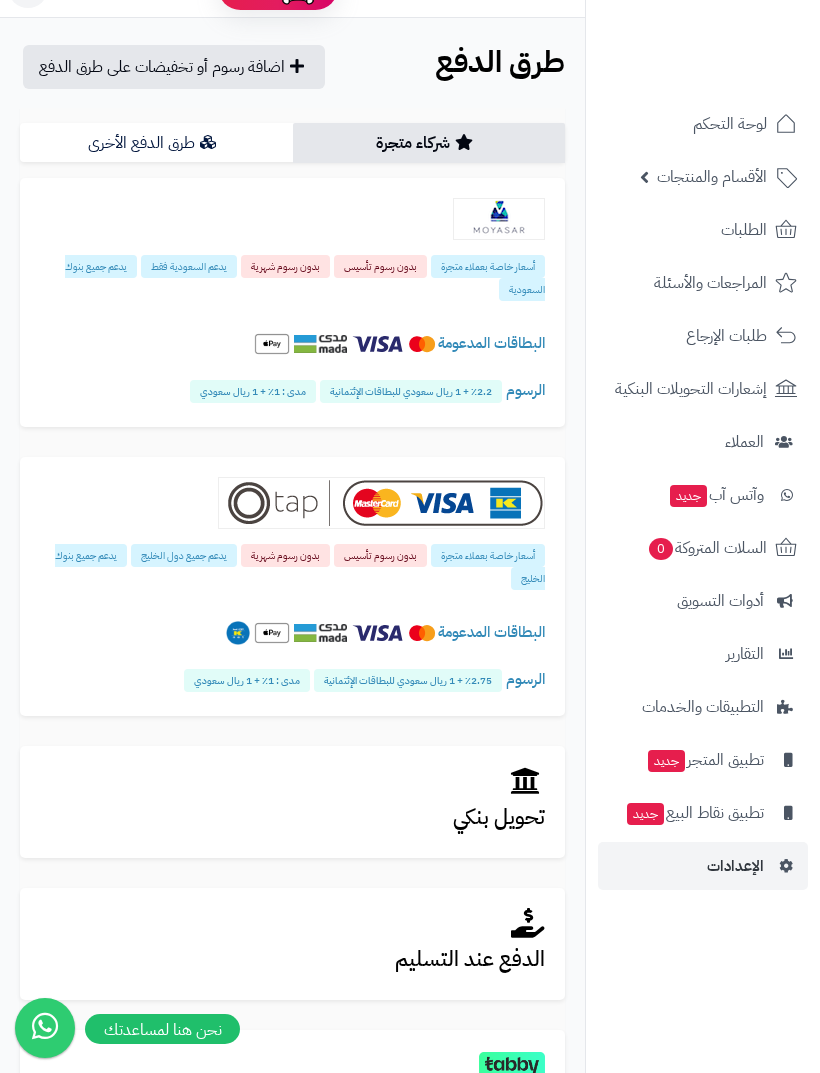 click on "البطاقات المدعومة" at bounding box center [292, 348] 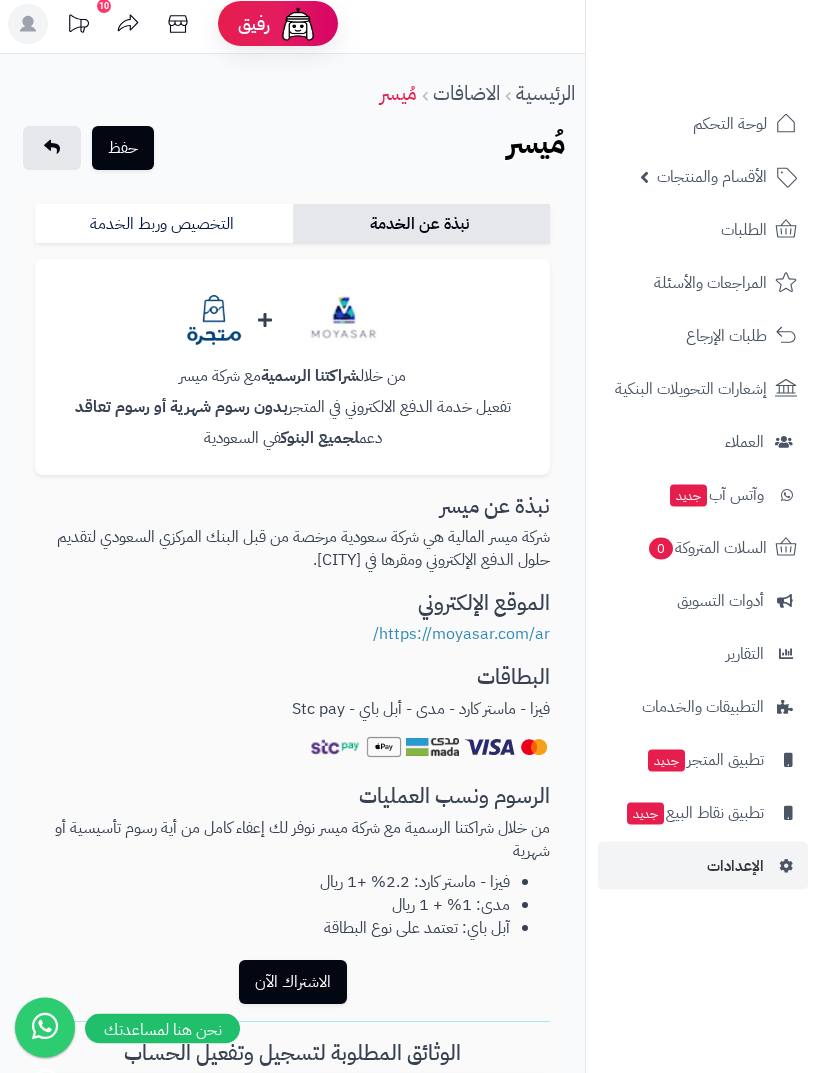 scroll, scrollTop: 0, scrollLeft: 0, axis: both 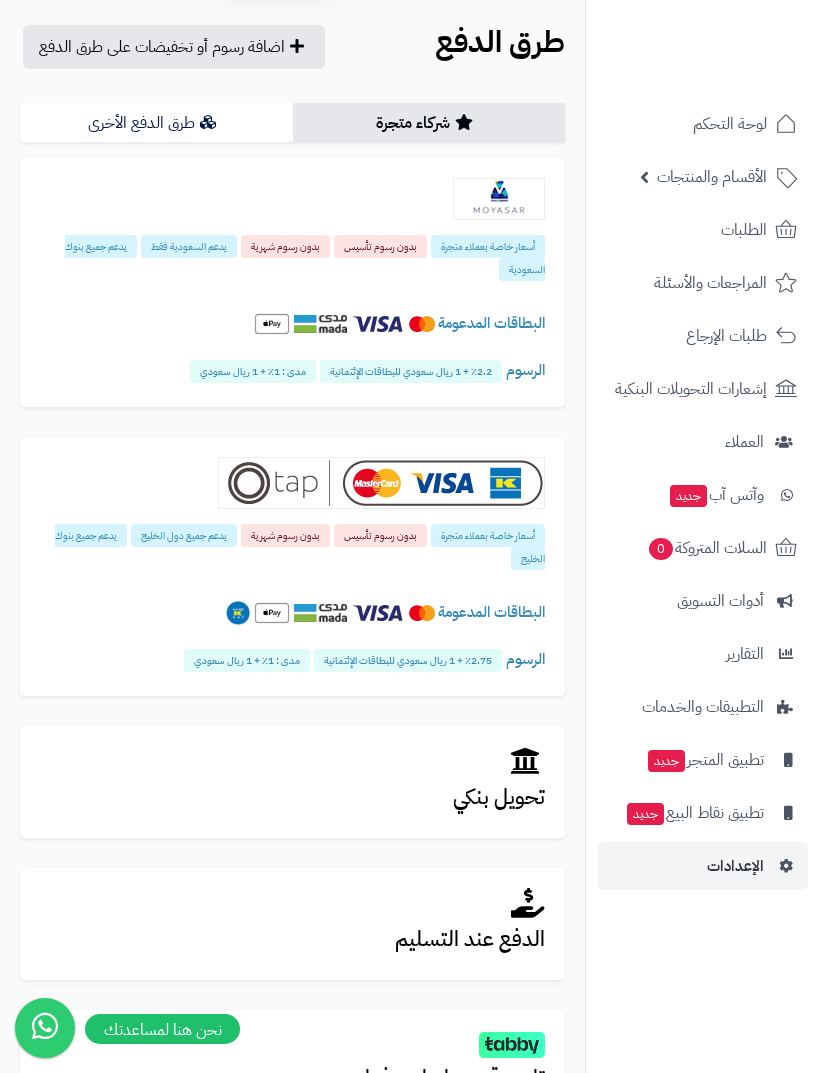 click on "البطاقات المدعومة" at bounding box center [292, 613] 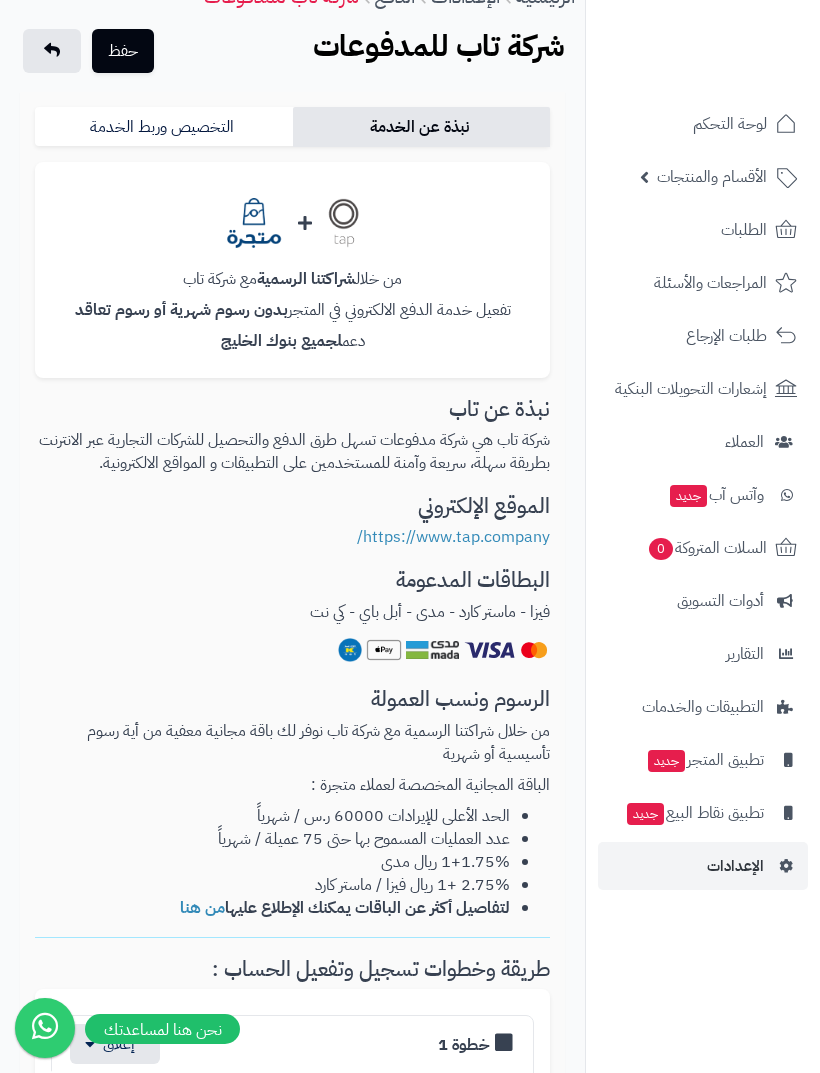 scroll, scrollTop: 0, scrollLeft: 0, axis: both 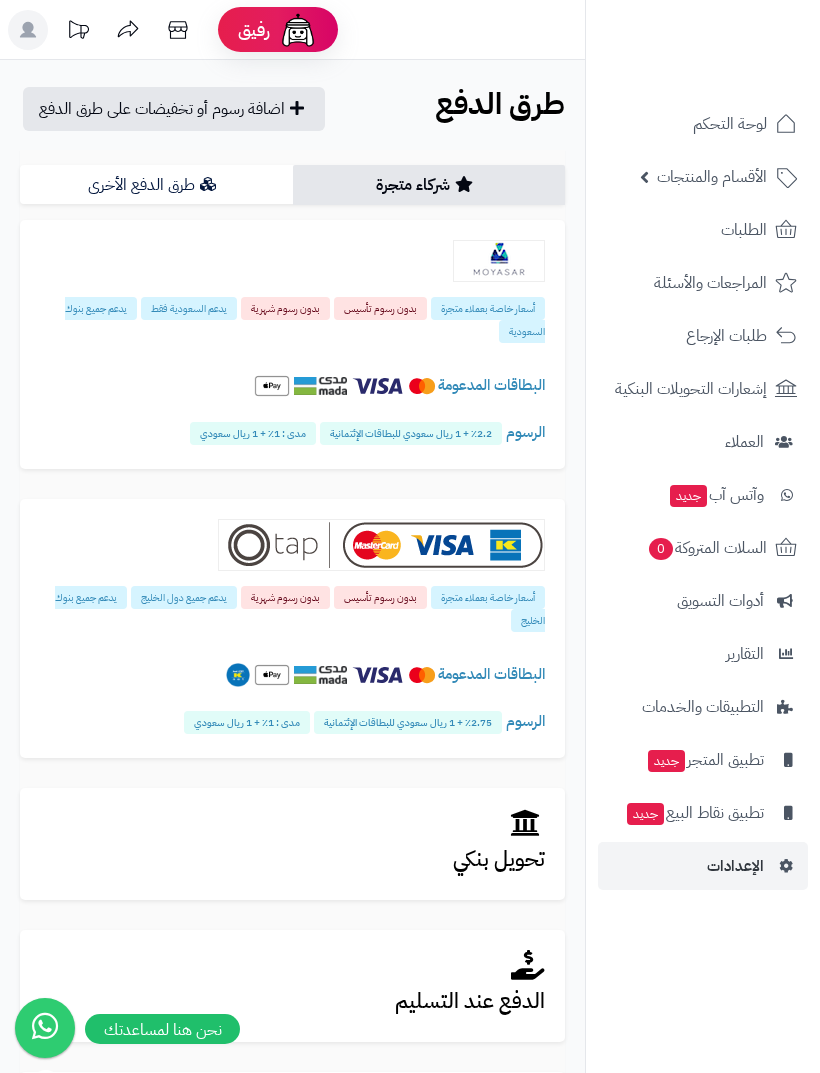 click on "البطاقات المدعومة" at bounding box center (292, 386) 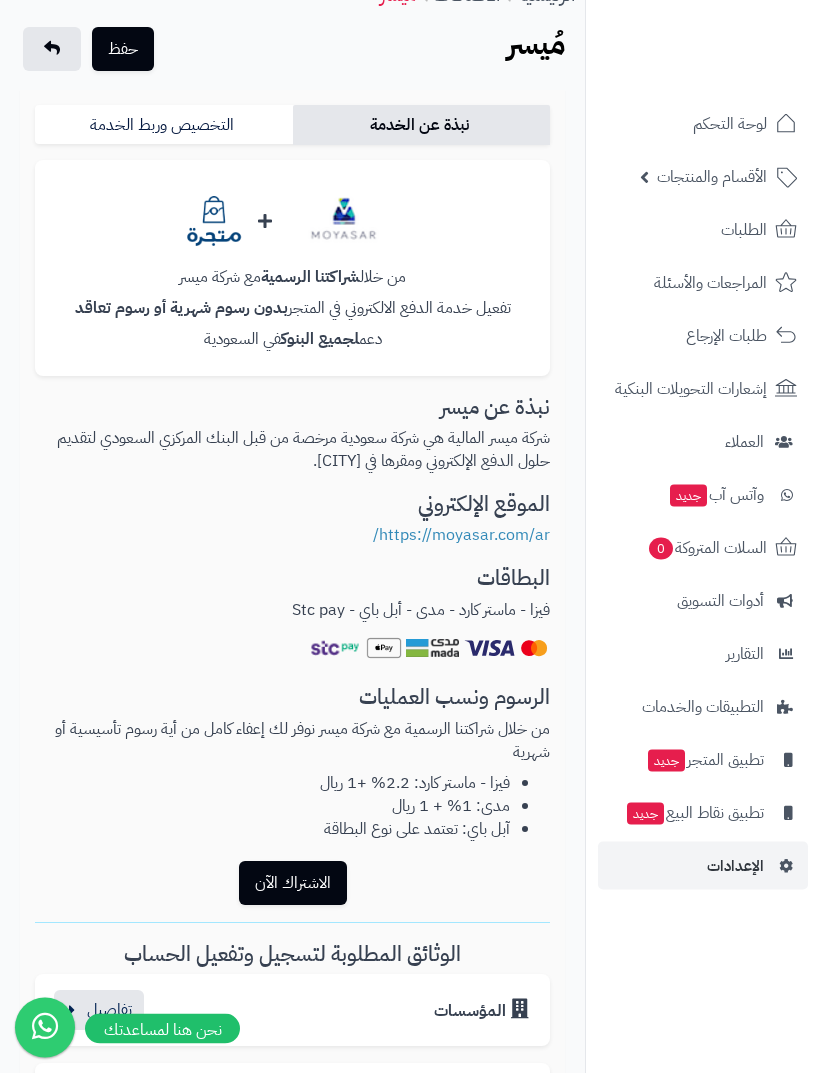 scroll, scrollTop: 108, scrollLeft: 0, axis: vertical 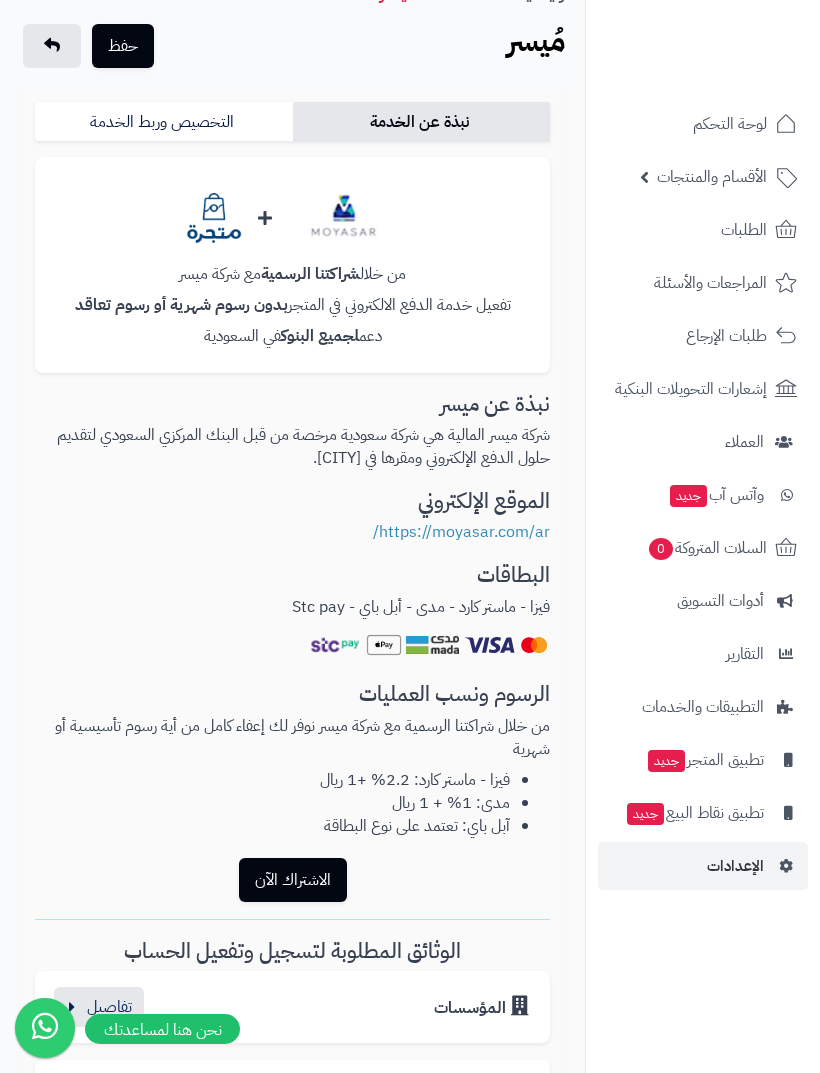 click on "نبذة عن ميسر
شركة ميسر المالية هي شركة سعودية مرخصة من قبل البنك المركزي السعودي لتقديم حلول الدفع الإلكتروني ومقرها في الرياض. الموقع الإلكتروني
https://moyasar.com/ar/ البطاقات فيزا - ماستر كارد - مدى - أبل باي - Stc pay
الرسوم ونسب العمليات من خلال شراكتنا الرسمية مع شركة ميسر نوفر لك إعفاء كامل من أية رسوم تأسيسية أو شهرية فيزا - ماستر كارد: 2.2% +1 ريال مدى: 1% + 1 ريال آبل باي: تعتمد على نوع البطاقة
الاشتراك الآن
الوثائق المطلوبة لتسجيل وتفعيل الحساب    المؤسسات
السجل التجاري الشهادة الضريبية ( إن وجدت ) صورة الهوية    الأفراد
وثيقة العمل الحر صورة عن الهوية" at bounding box center [292, 1065] 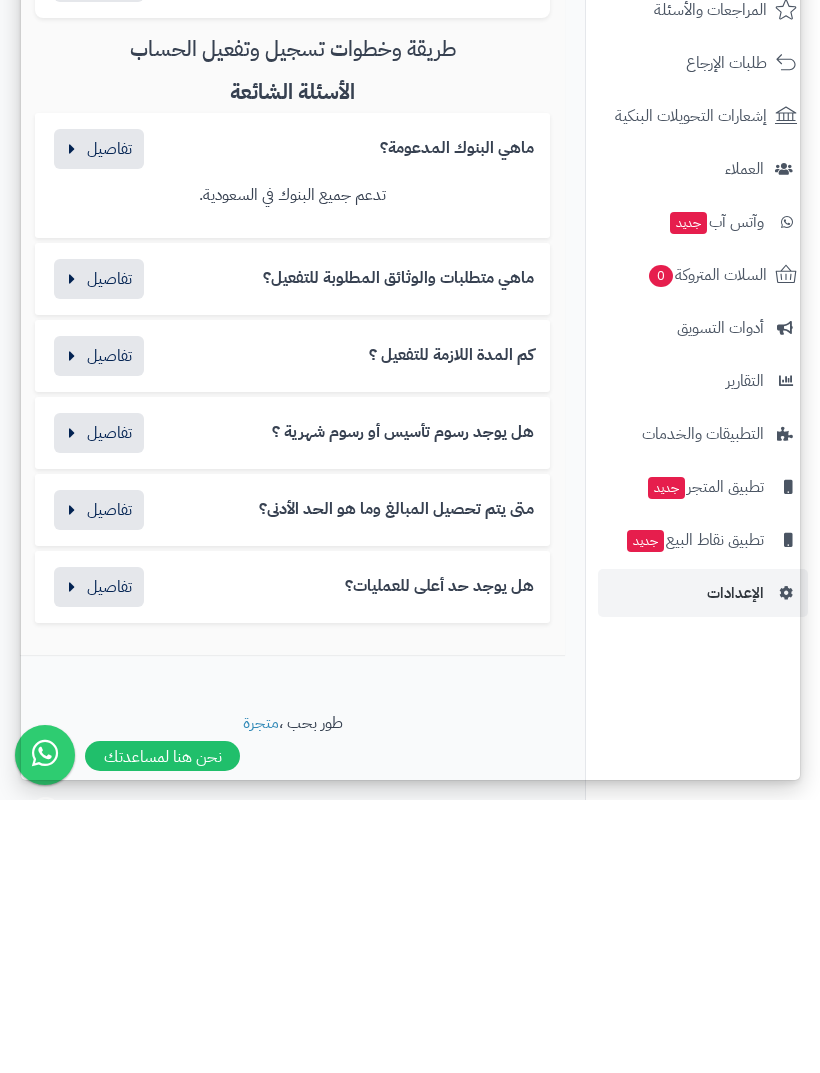 scroll, scrollTop: 885, scrollLeft: 0, axis: vertical 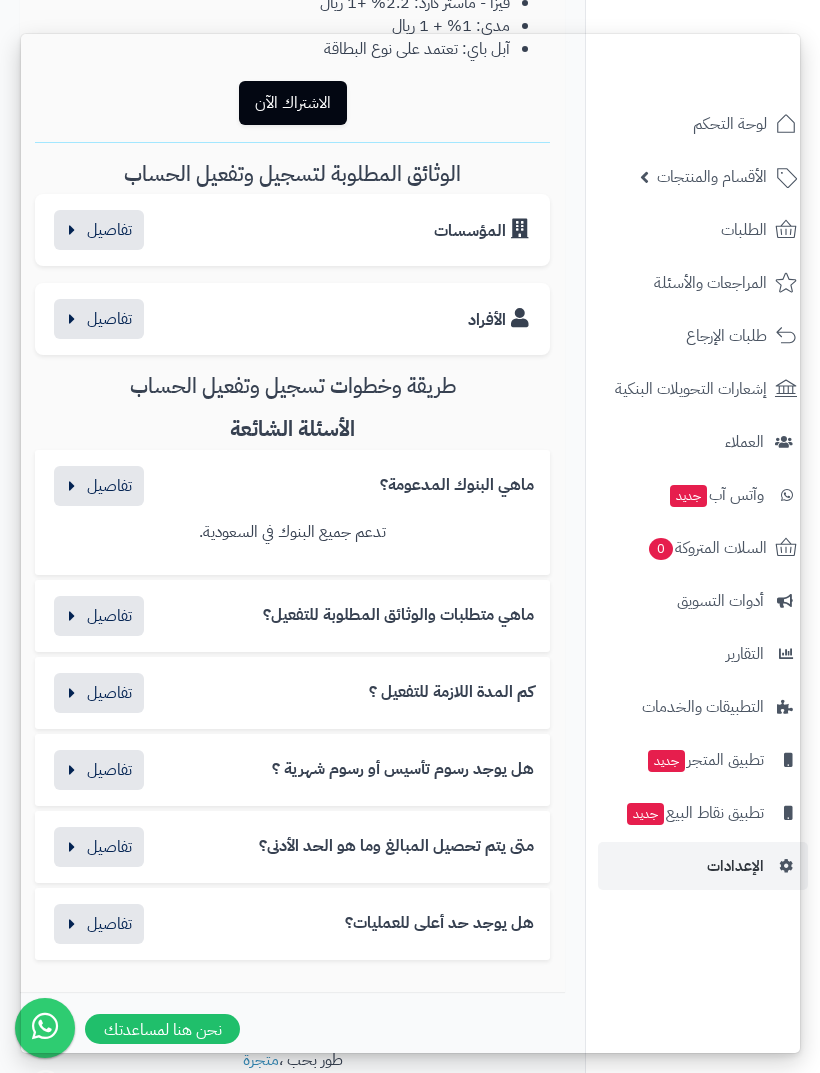 click at bounding box center [702, 43] 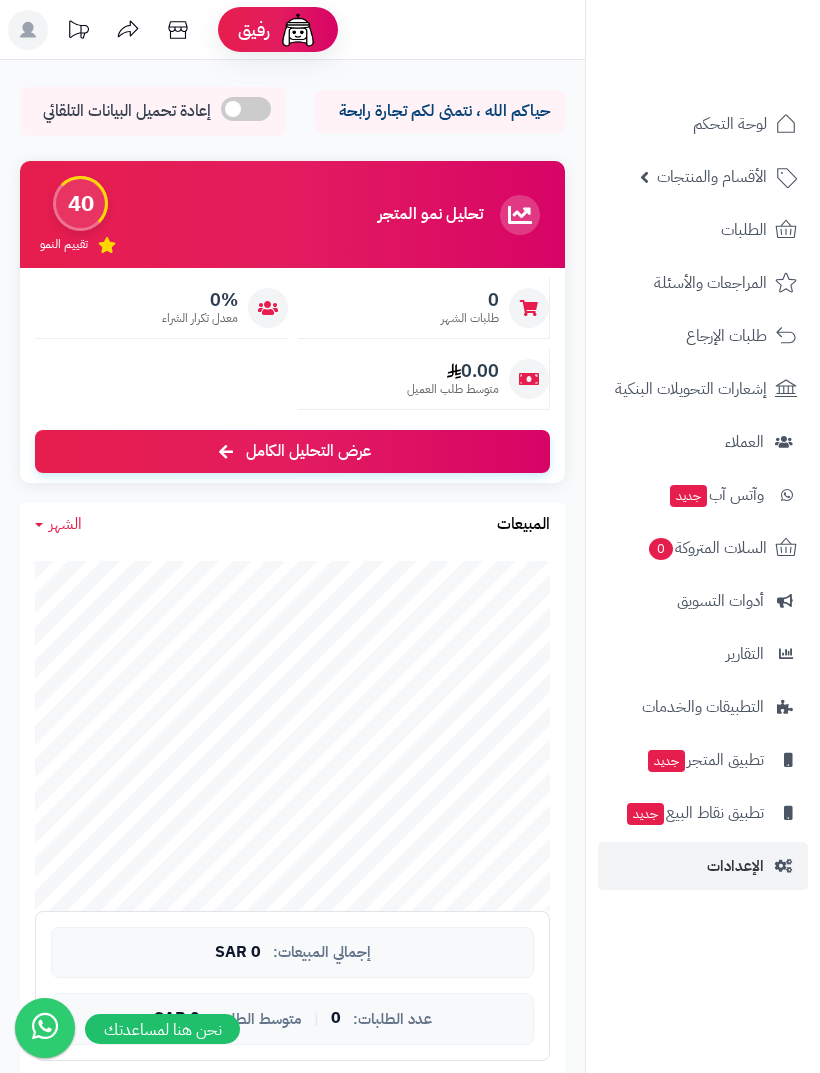 scroll, scrollTop: 0, scrollLeft: 0, axis: both 